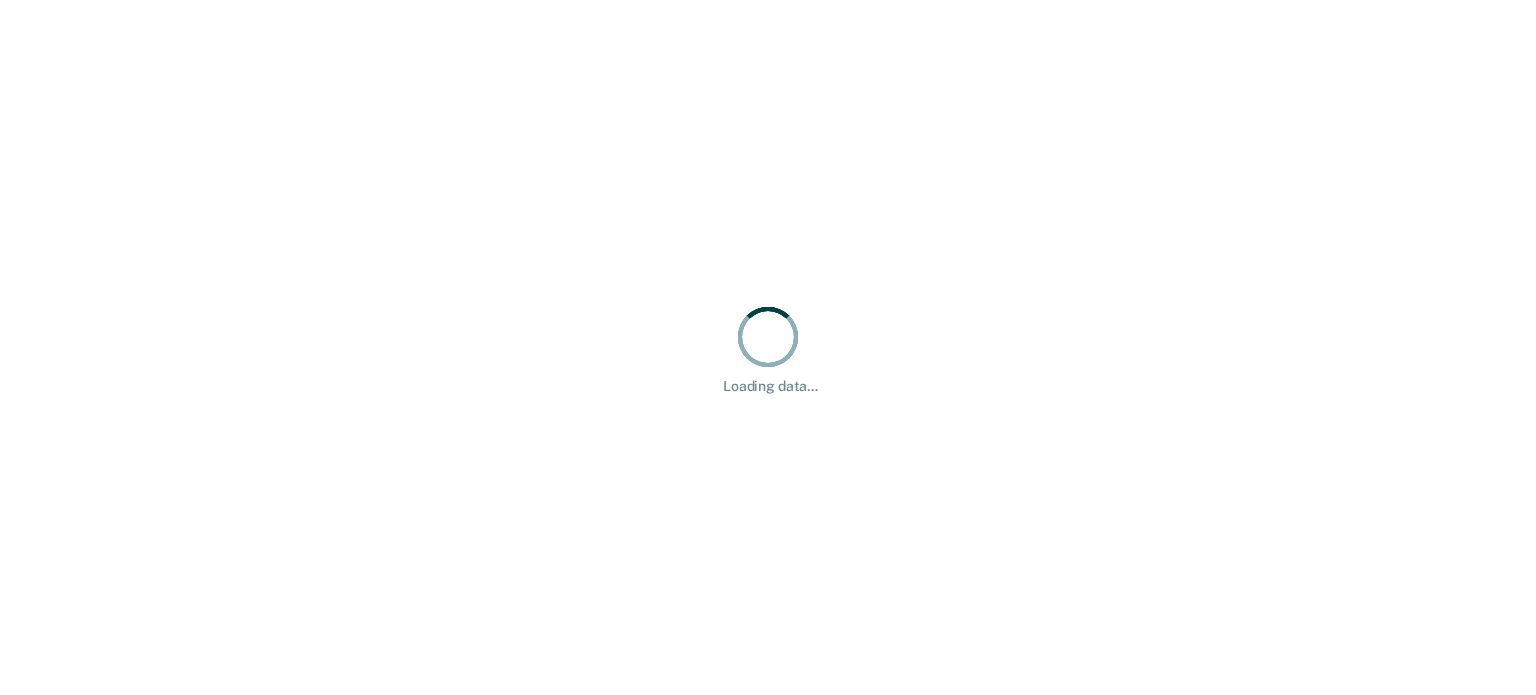 scroll, scrollTop: 0, scrollLeft: 0, axis: both 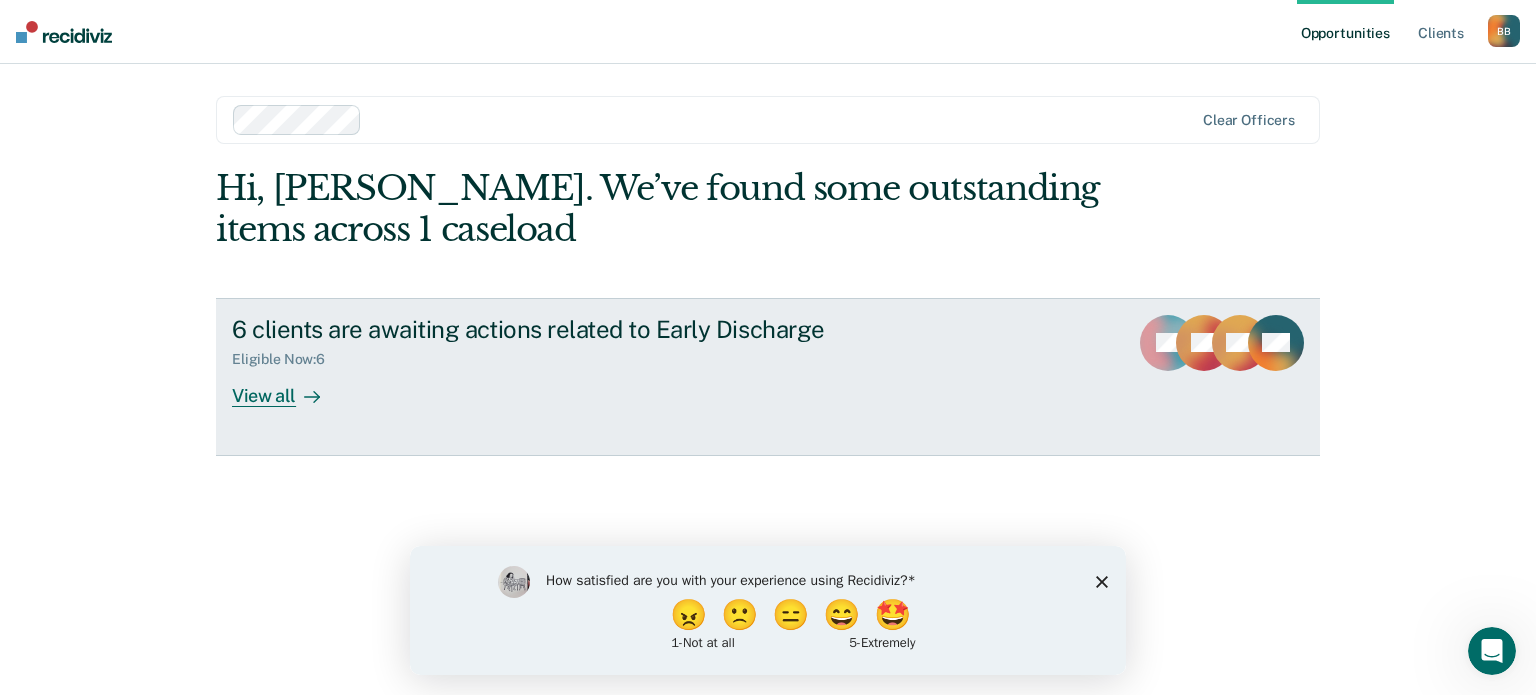 click on "View all" at bounding box center [288, 387] 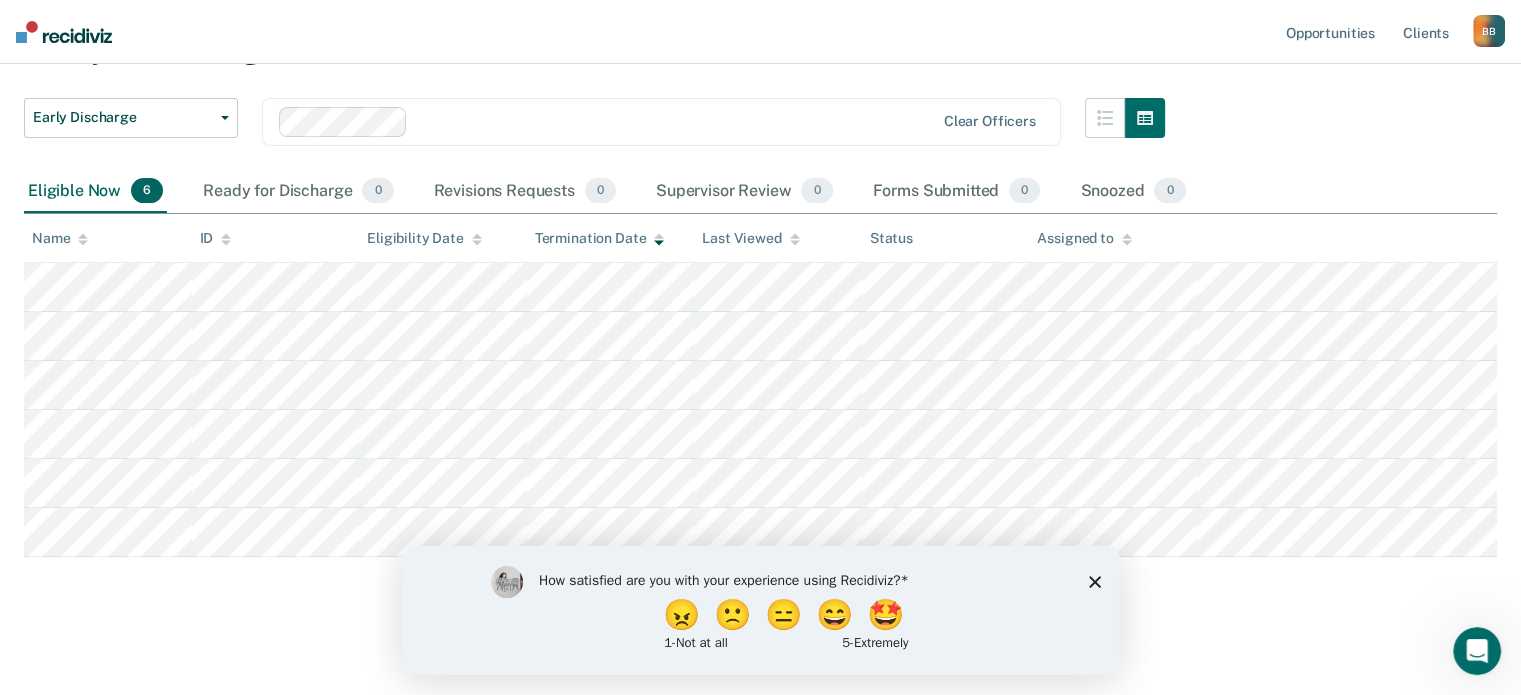 scroll, scrollTop: 117, scrollLeft: 0, axis: vertical 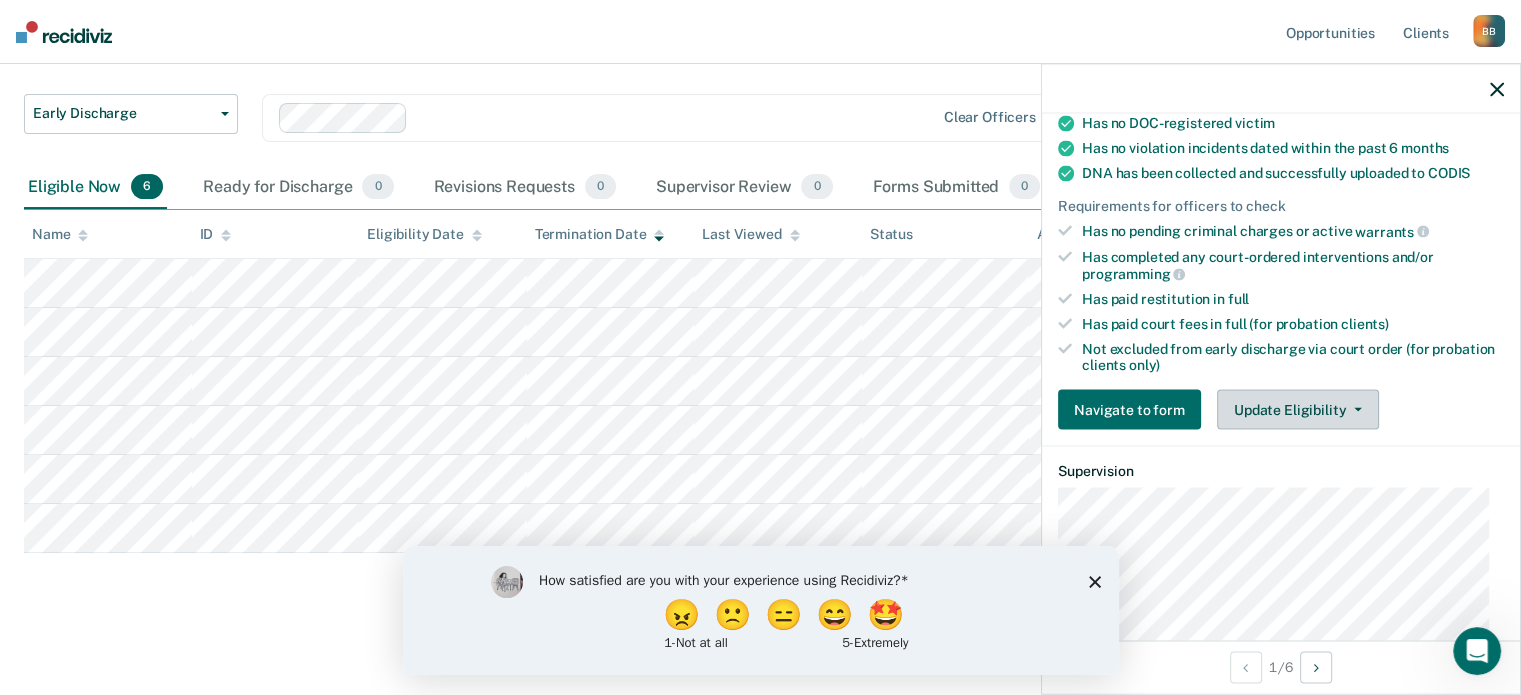 click 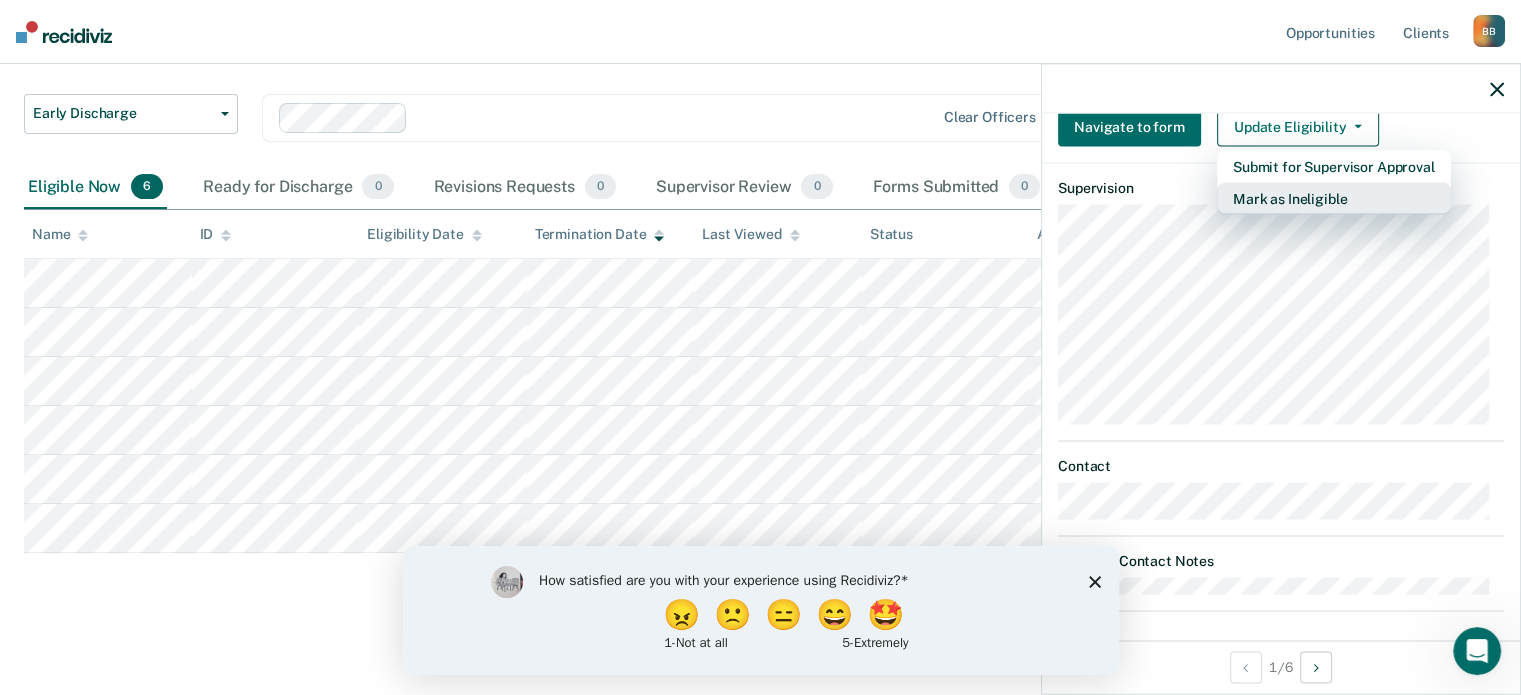 scroll, scrollTop: 684, scrollLeft: 0, axis: vertical 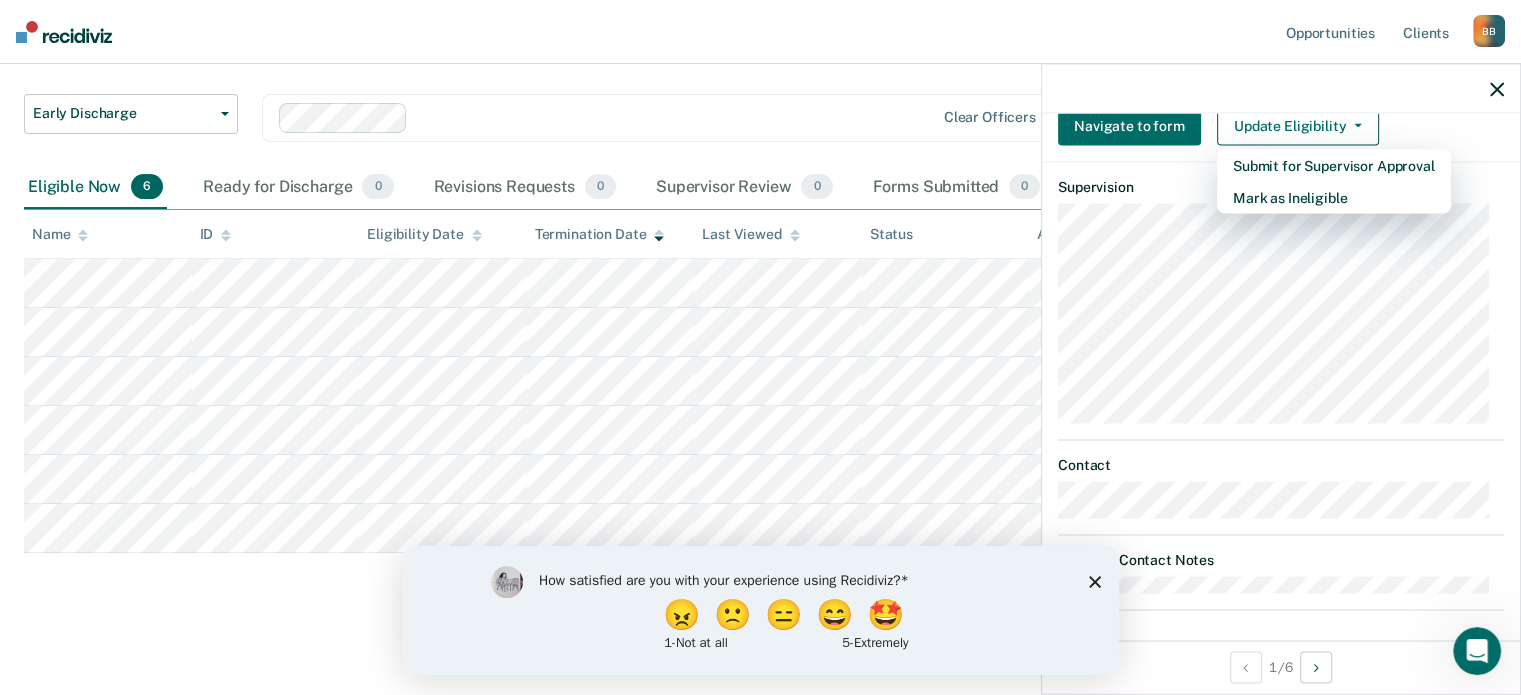 click 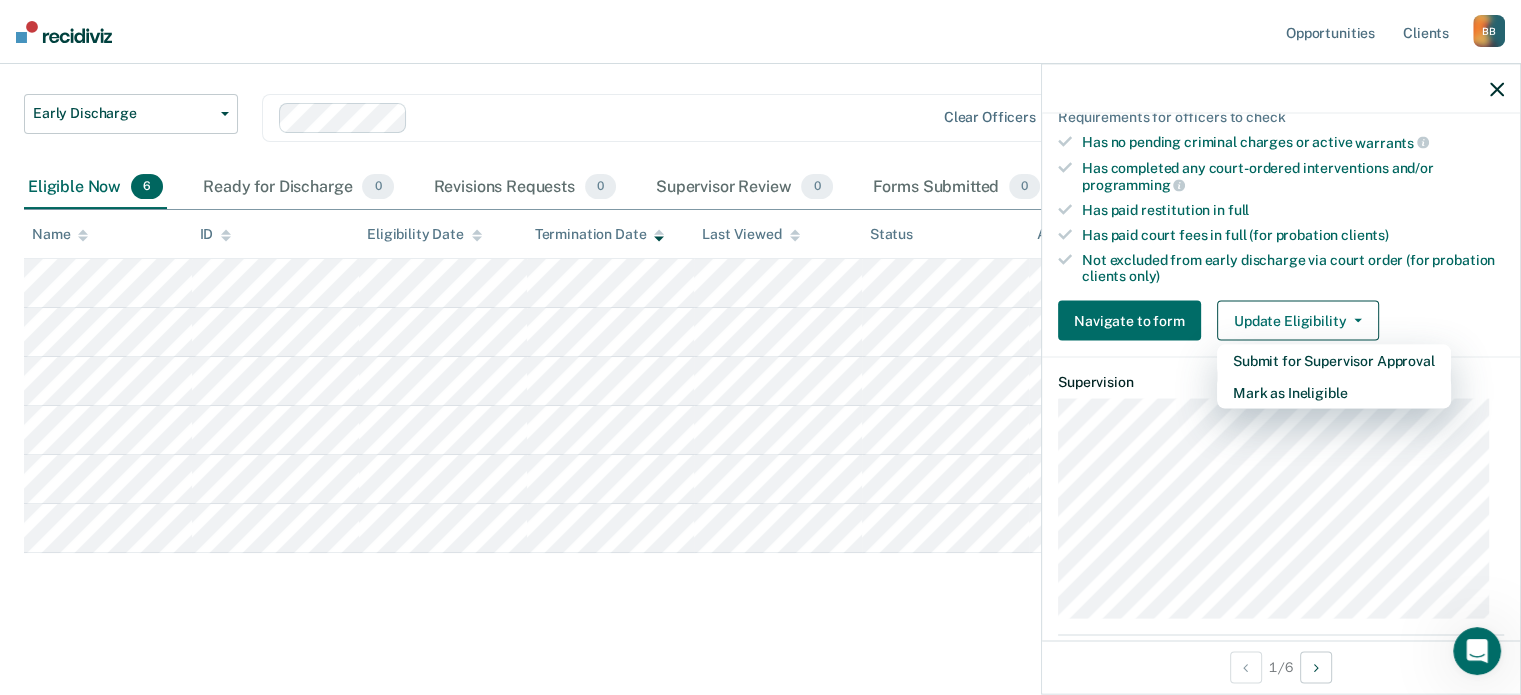 scroll, scrollTop: 484, scrollLeft: 0, axis: vertical 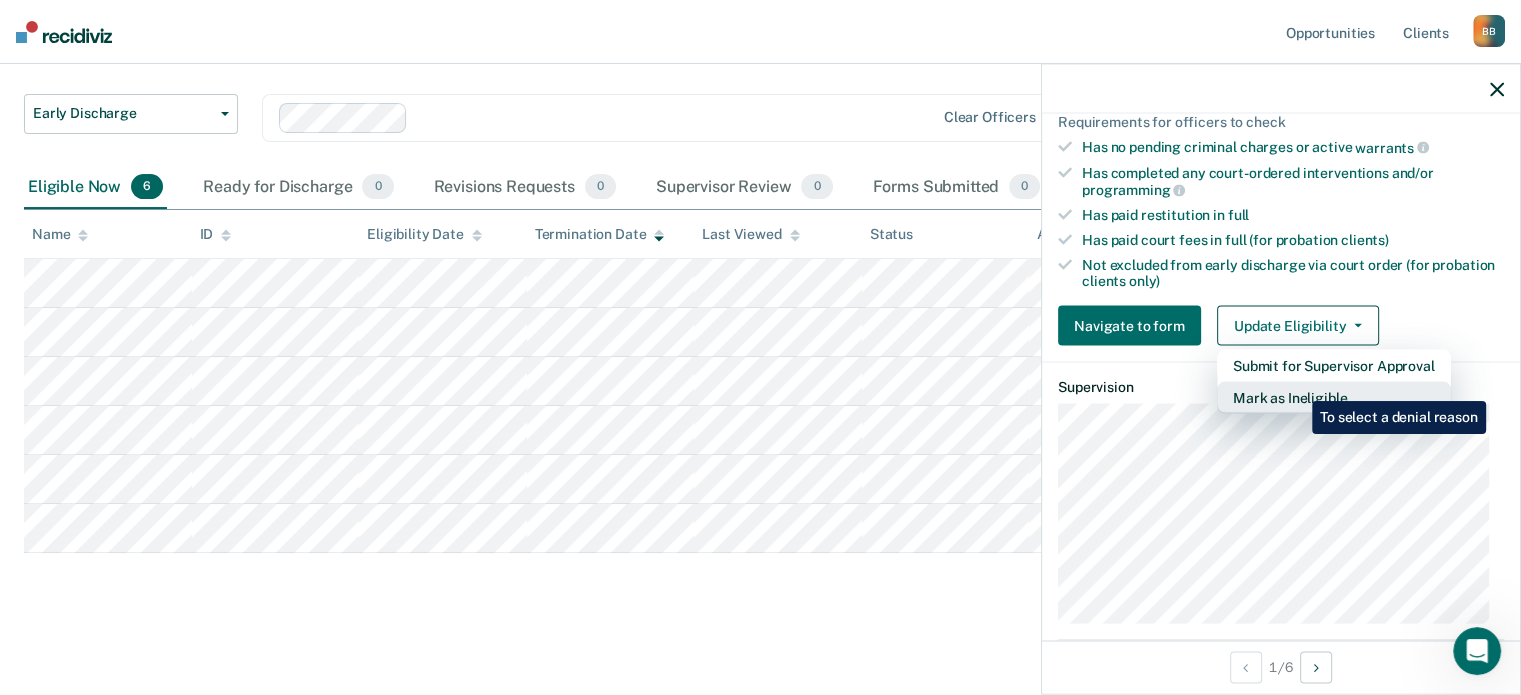 click on "Mark as Ineligible" at bounding box center [1334, 398] 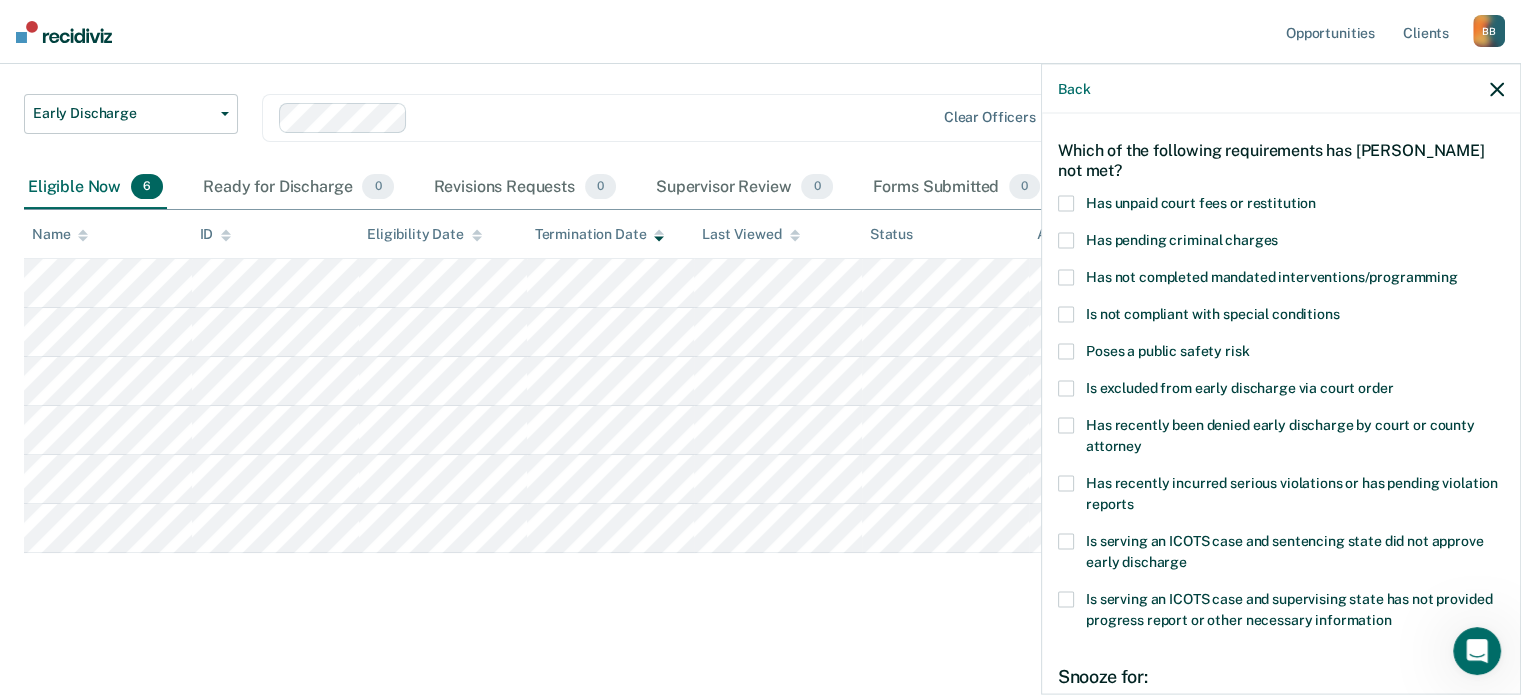 scroll, scrollTop: 7, scrollLeft: 0, axis: vertical 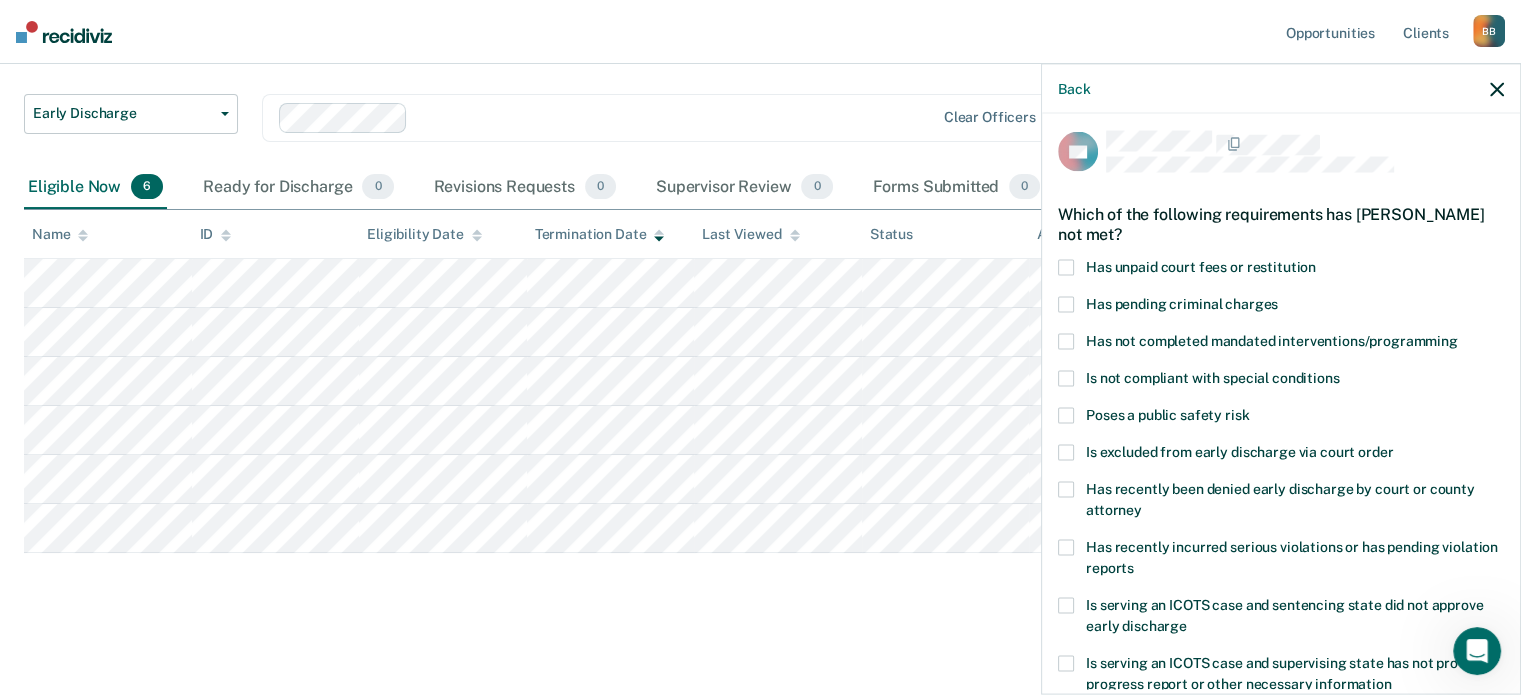 click at bounding box center [1066, 267] 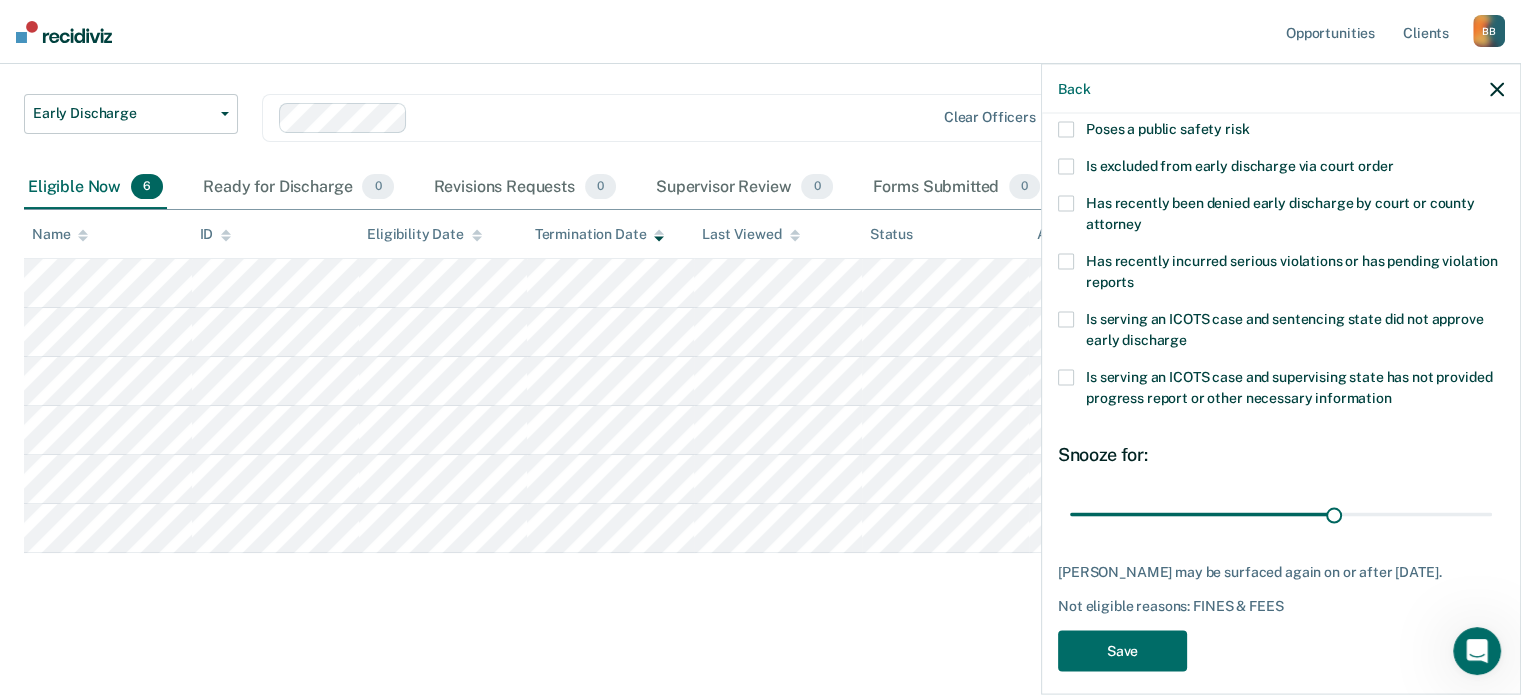 scroll, scrollTop: 307, scrollLeft: 0, axis: vertical 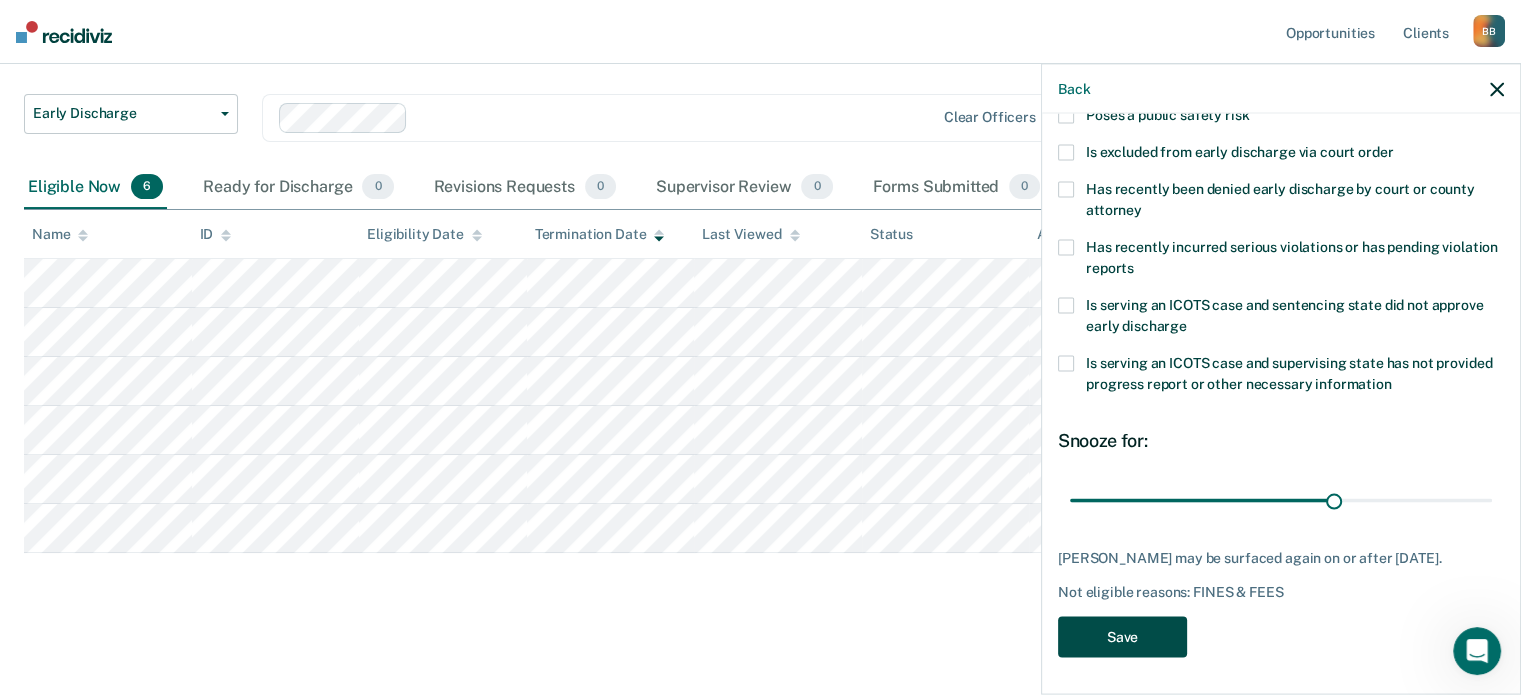 click on "Save" at bounding box center (1122, 636) 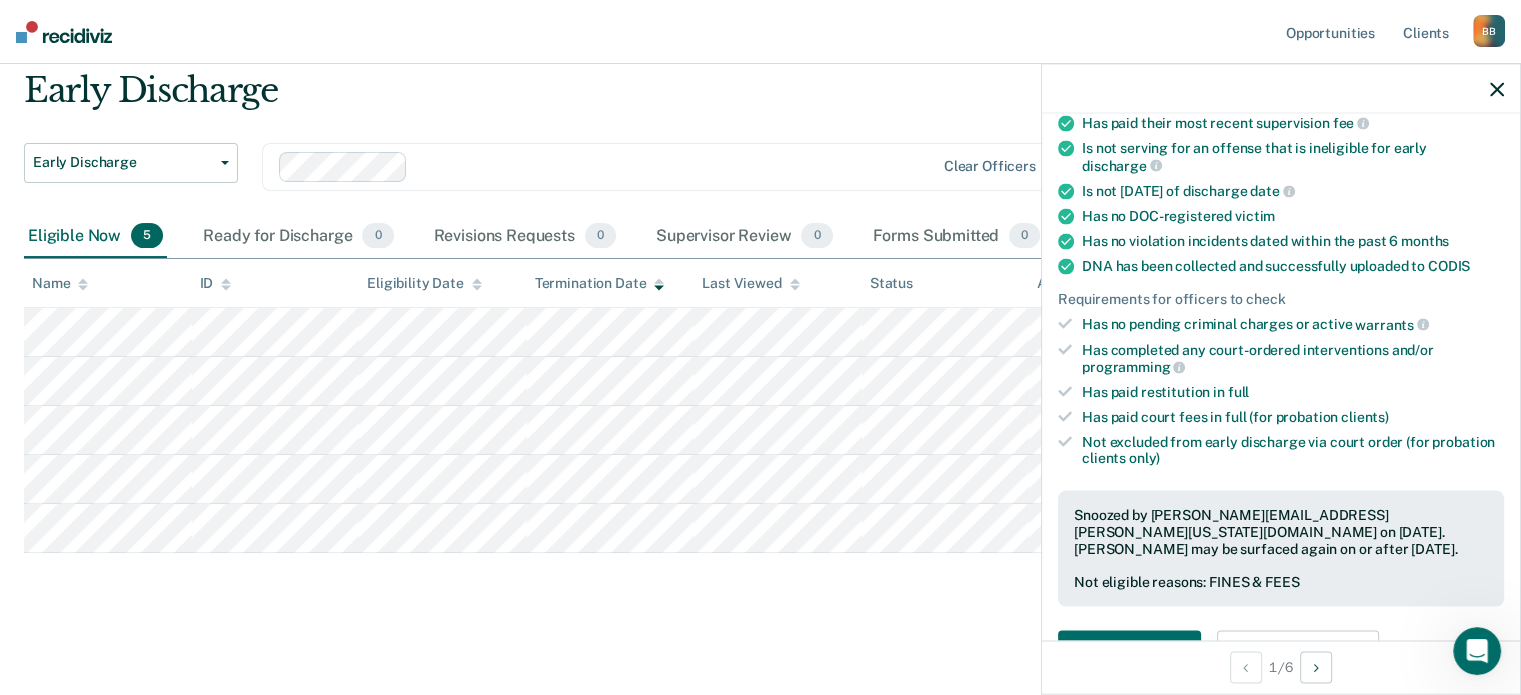 click on "Early Discharge" at bounding box center (594, 98) 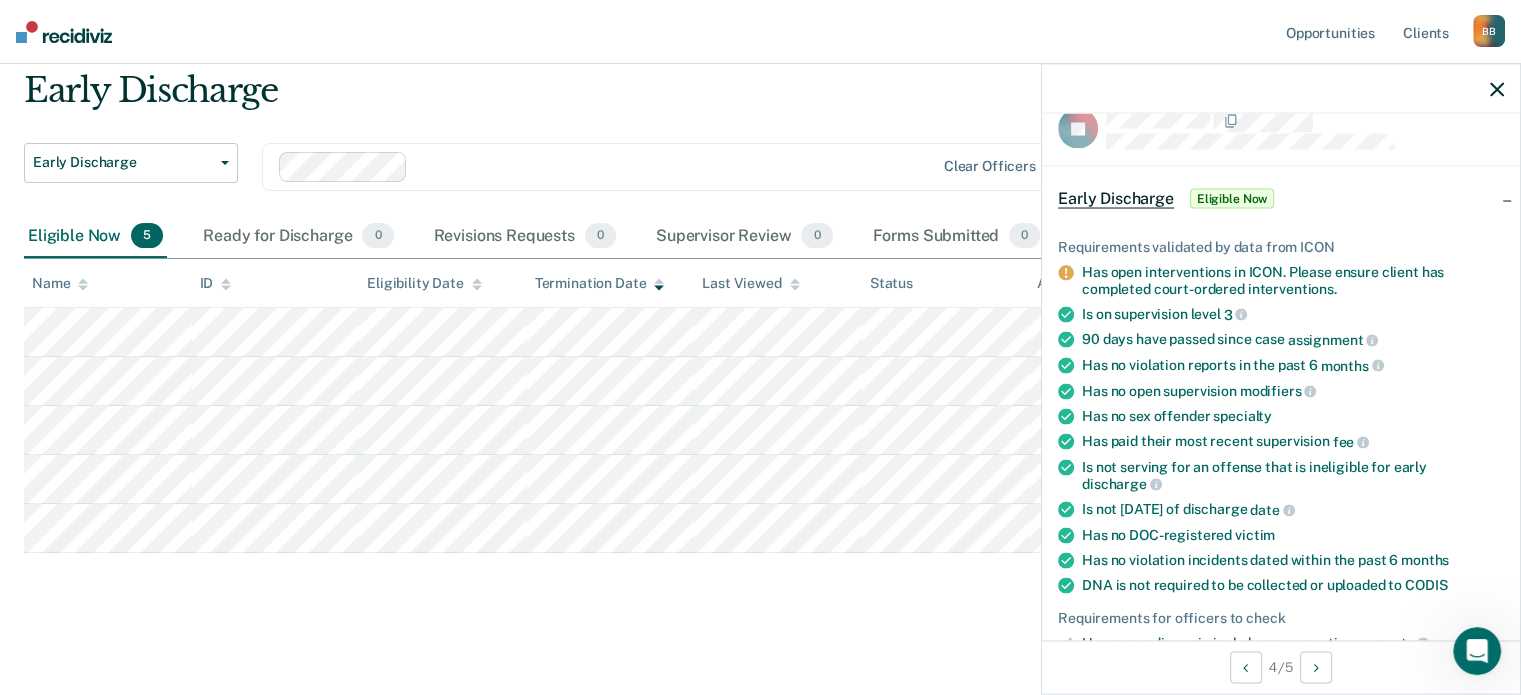 scroll, scrollTop: 0, scrollLeft: 0, axis: both 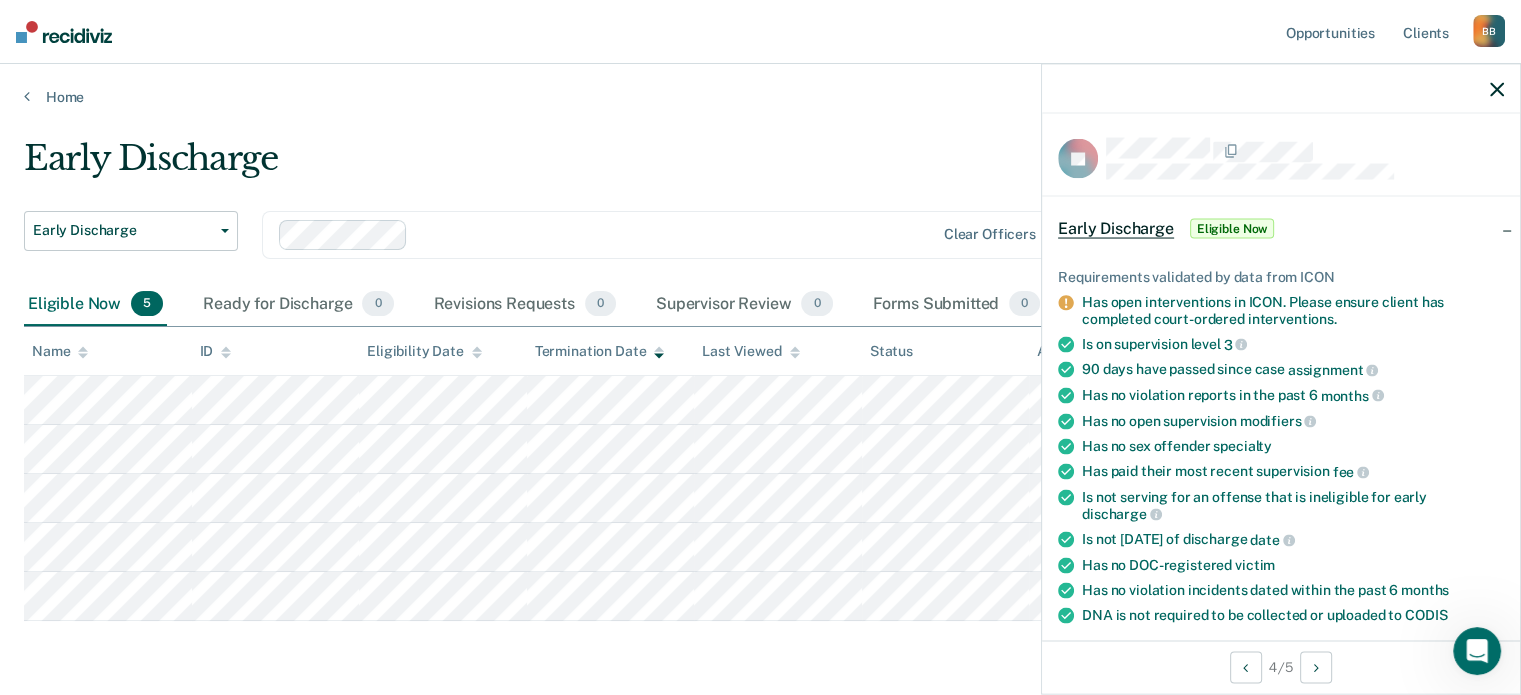 click on "Eligible Now" at bounding box center (1232, 229) 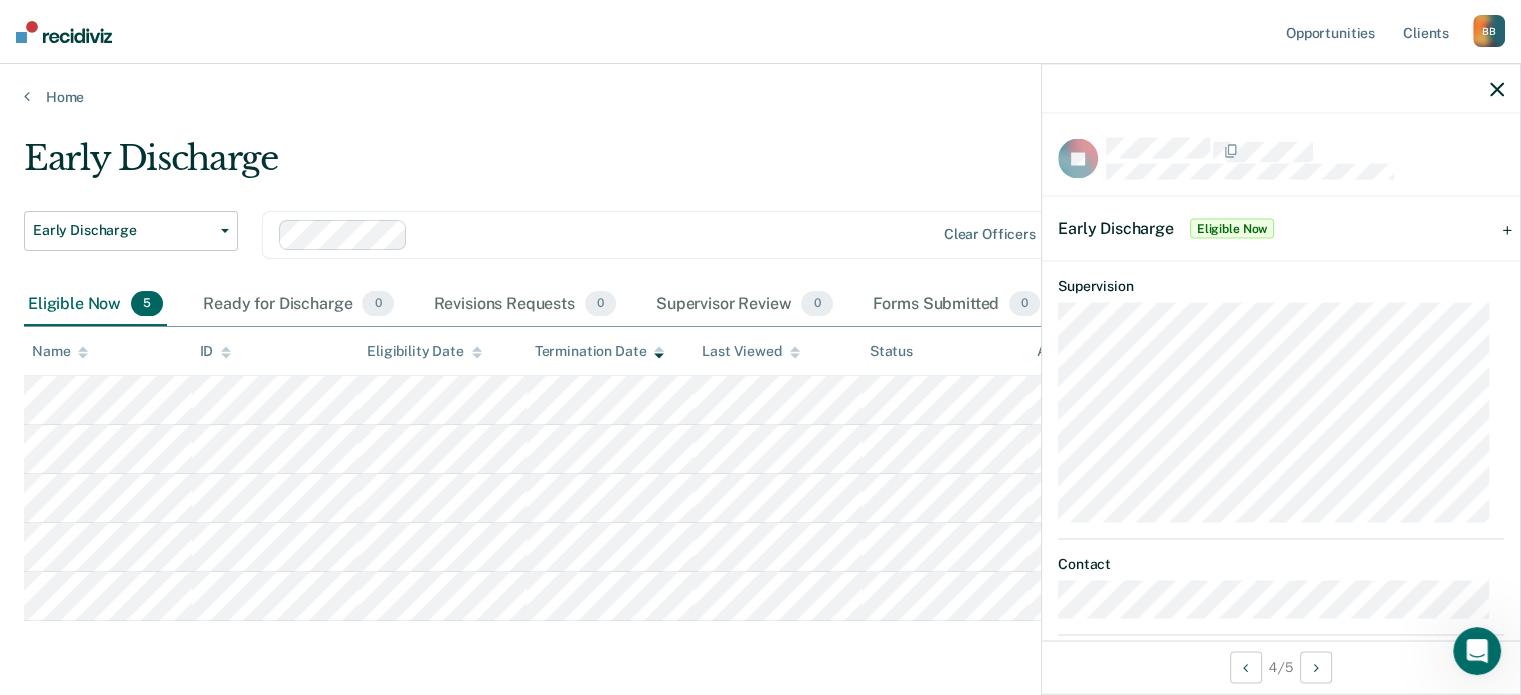 click on "Eligible Now" at bounding box center (1232, 229) 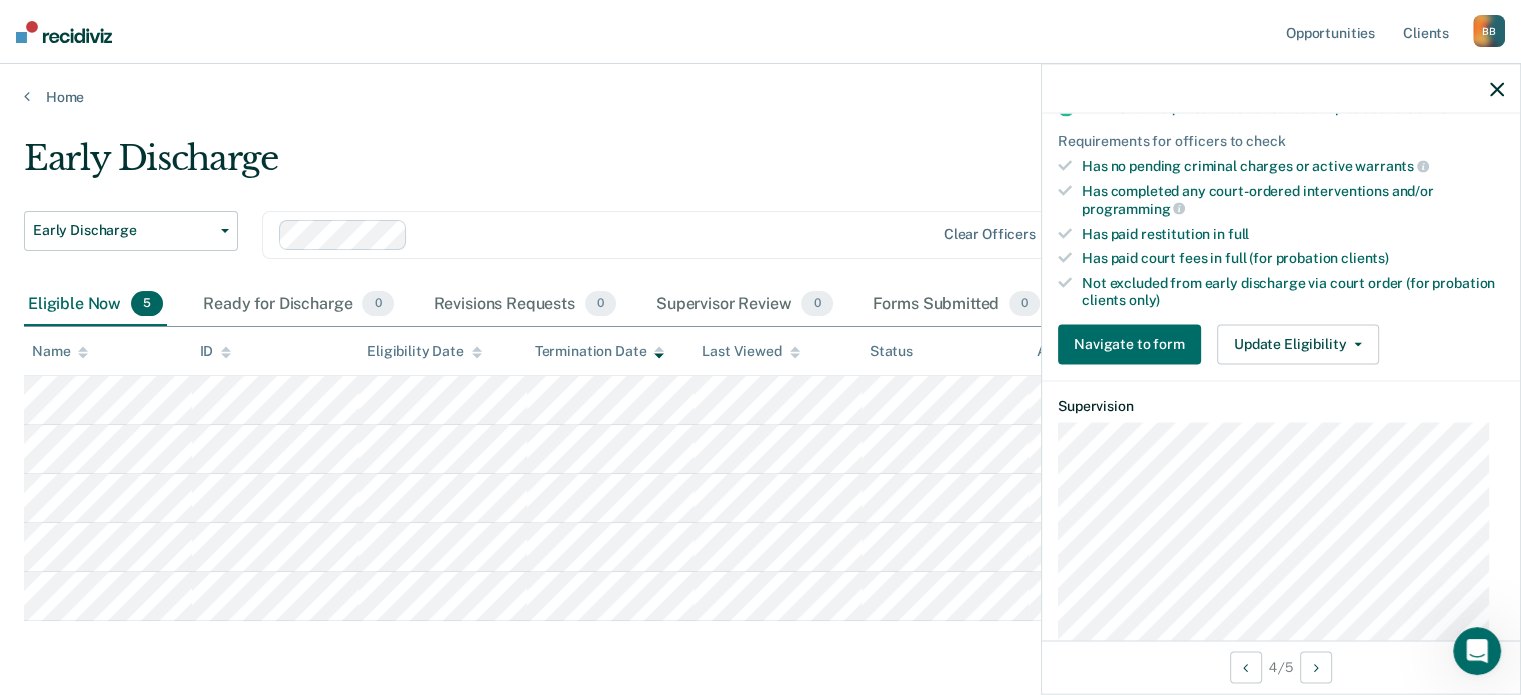 scroll, scrollTop: 600, scrollLeft: 0, axis: vertical 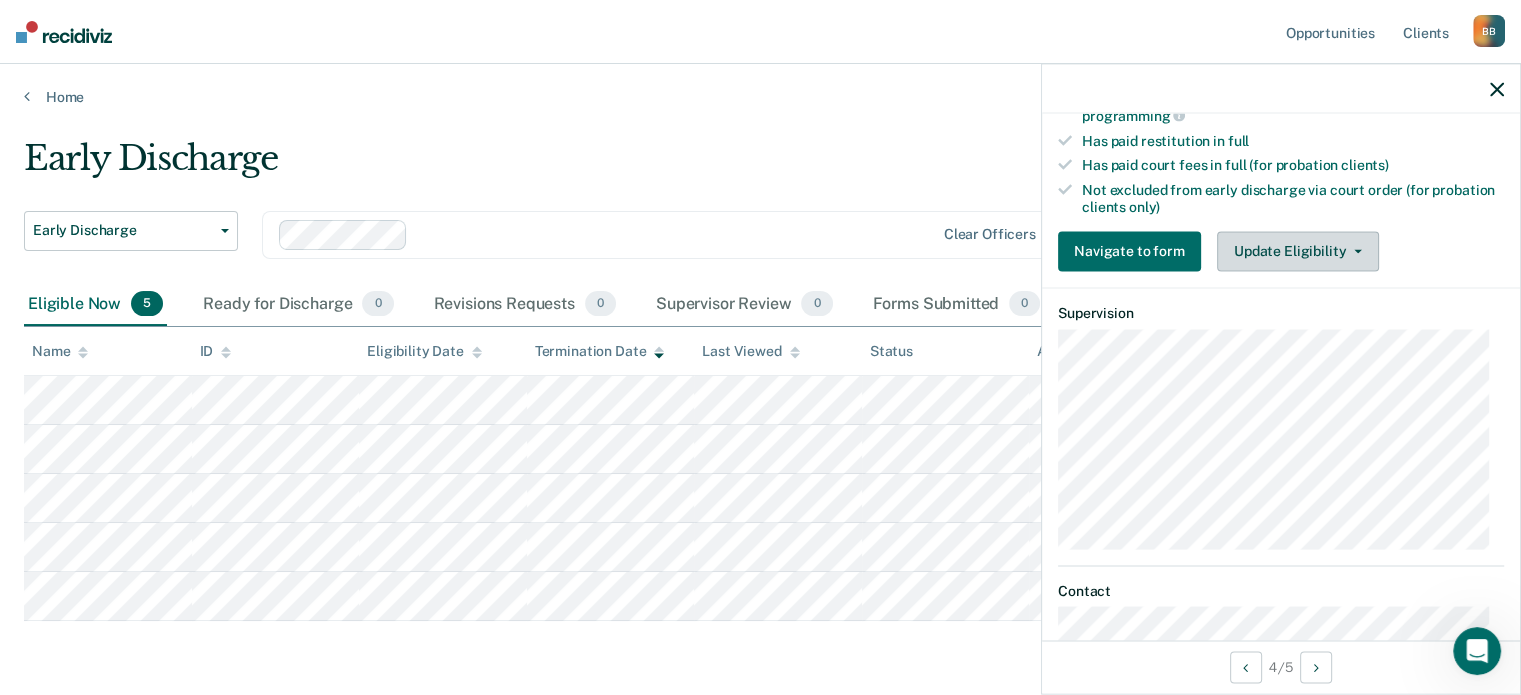 click on "Update Eligibility" at bounding box center [1298, 251] 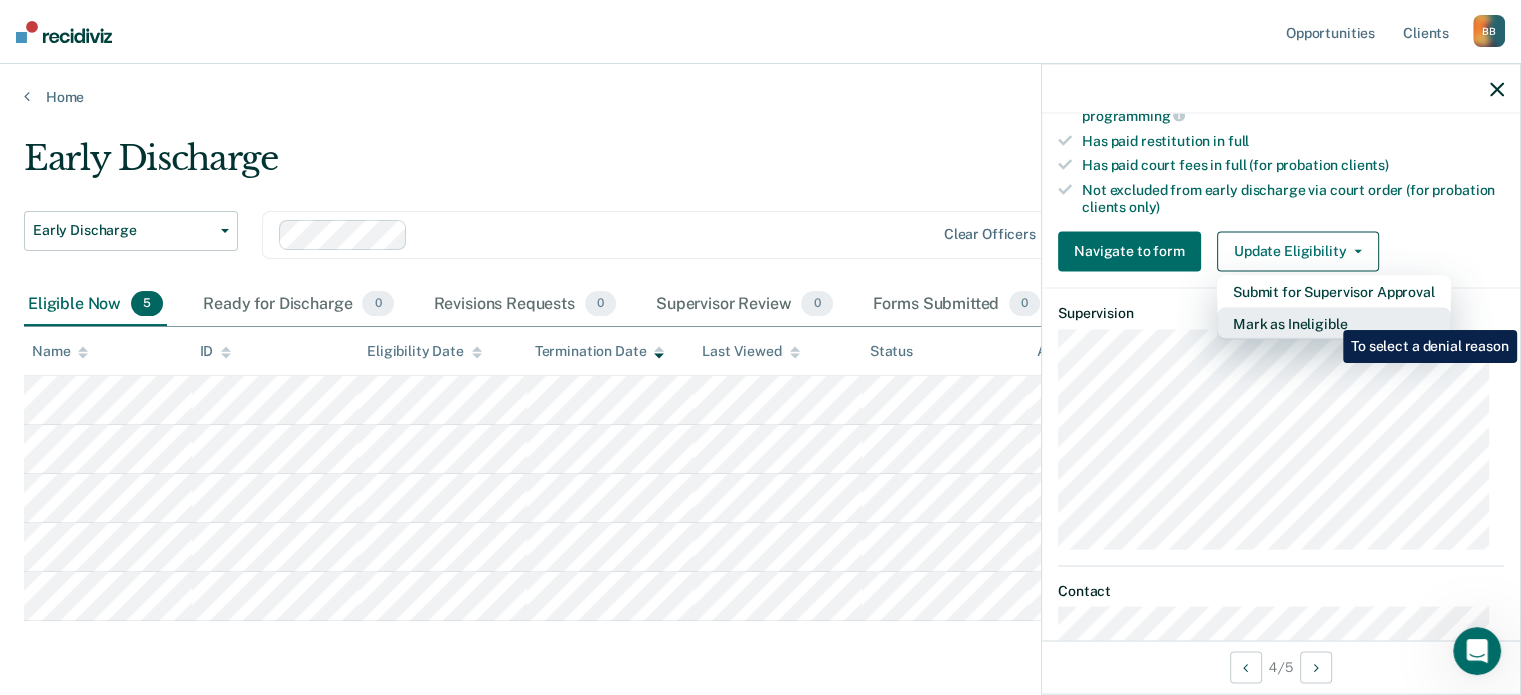 click on "Mark as Ineligible" at bounding box center (1334, 323) 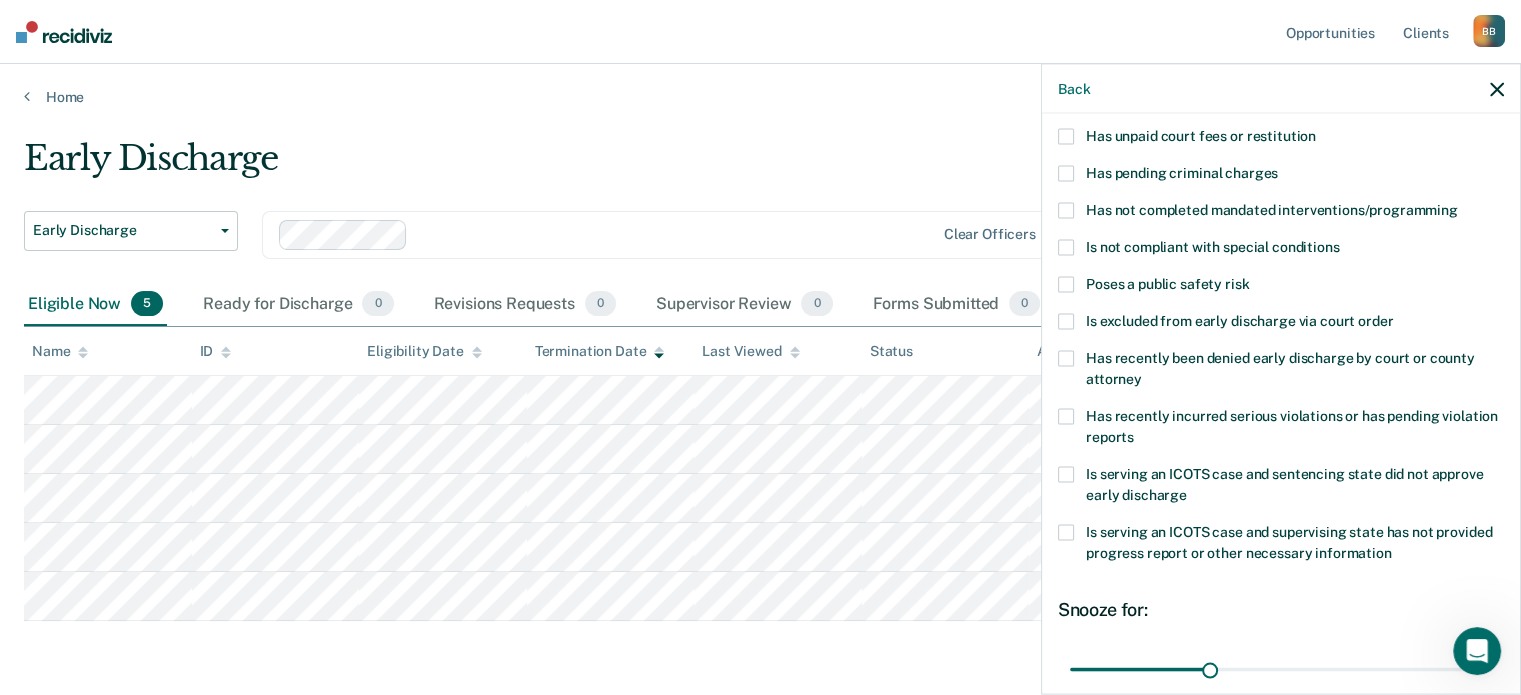 scroll, scrollTop: 107, scrollLeft: 0, axis: vertical 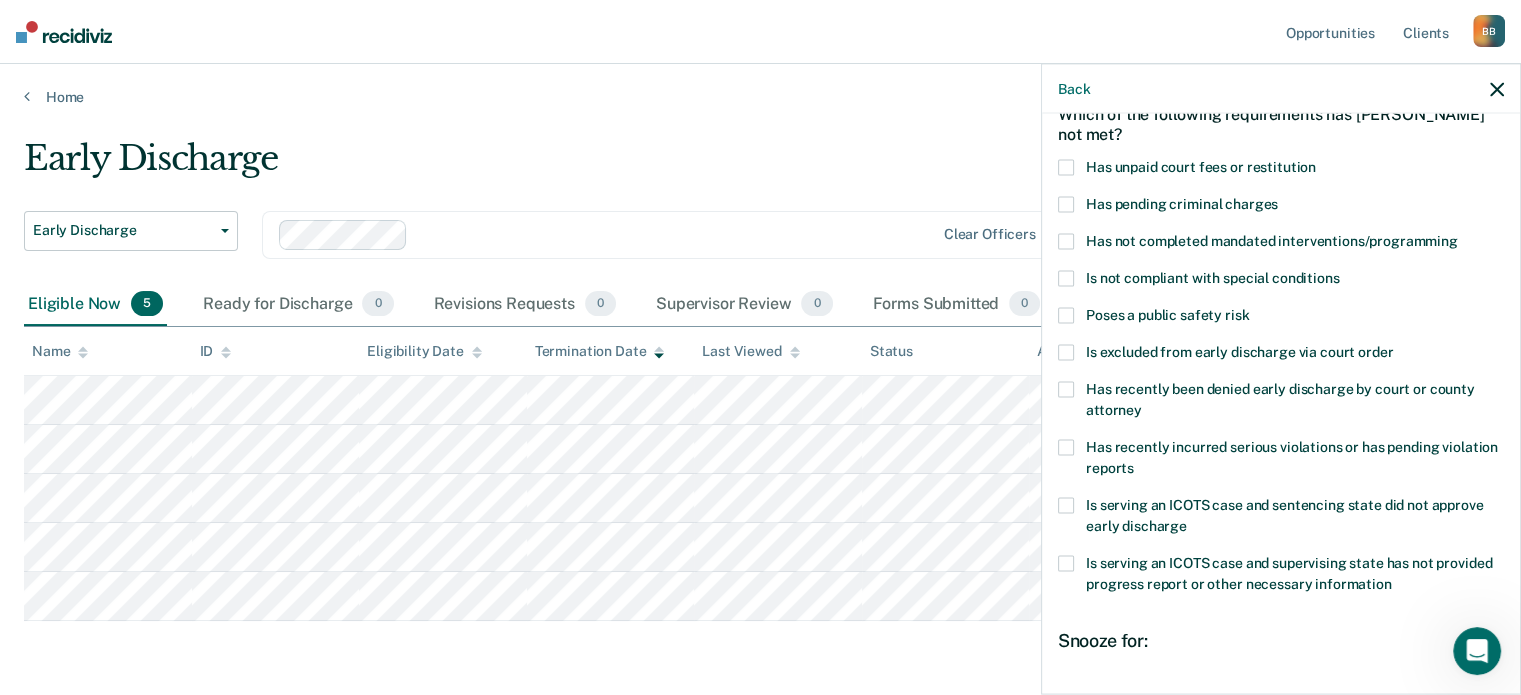click at bounding box center [1066, 241] 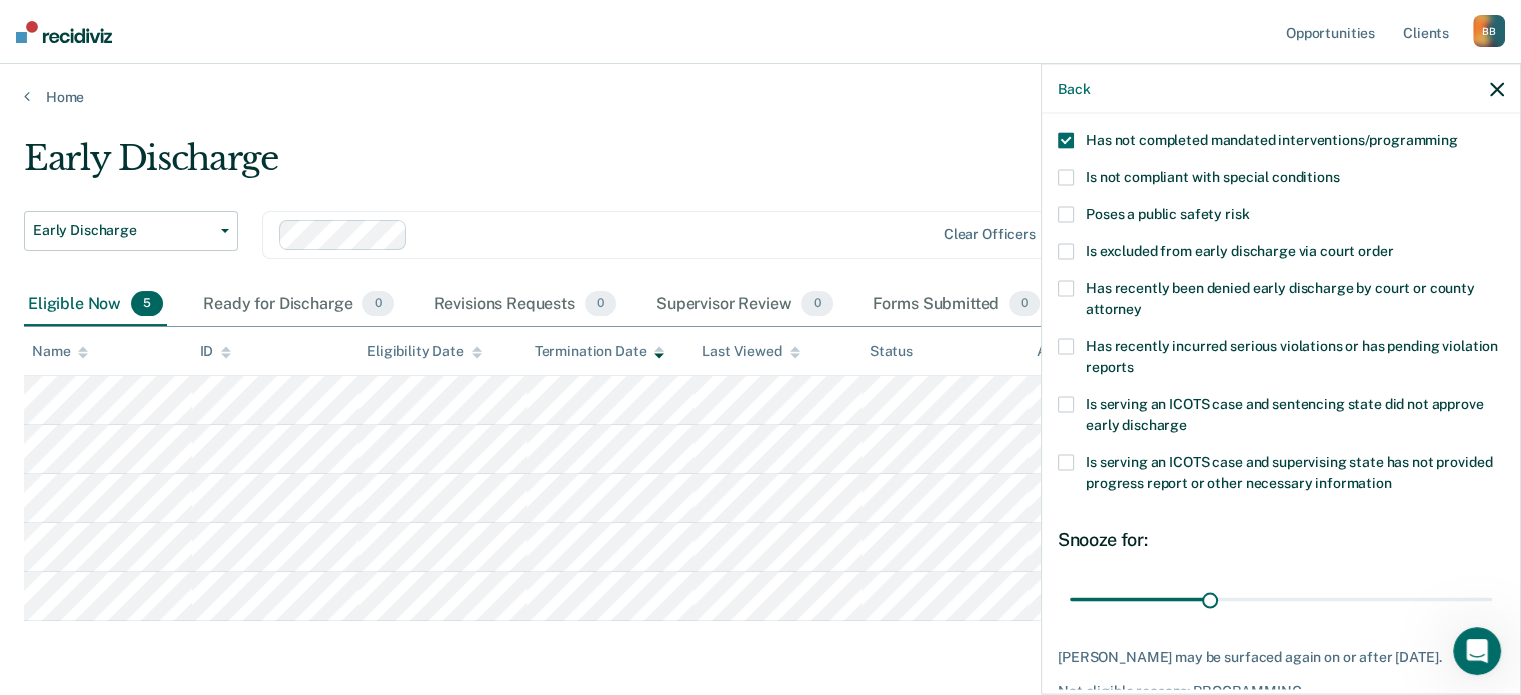 scroll, scrollTop: 307, scrollLeft: 0, axis: vertical 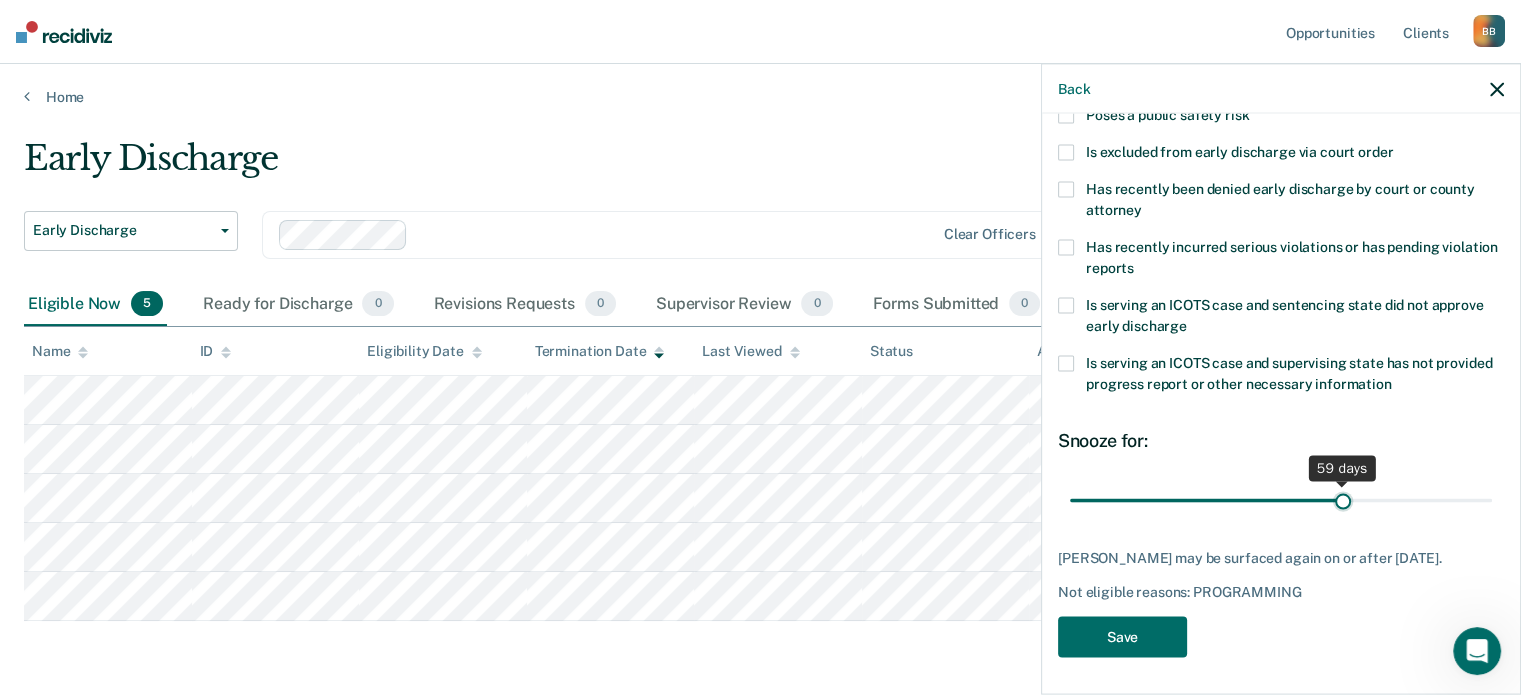 drag, startPoint x: 1202, startPoint y: 495, endPoint x: 1334, endPoint y: 478, distance: 133.0902 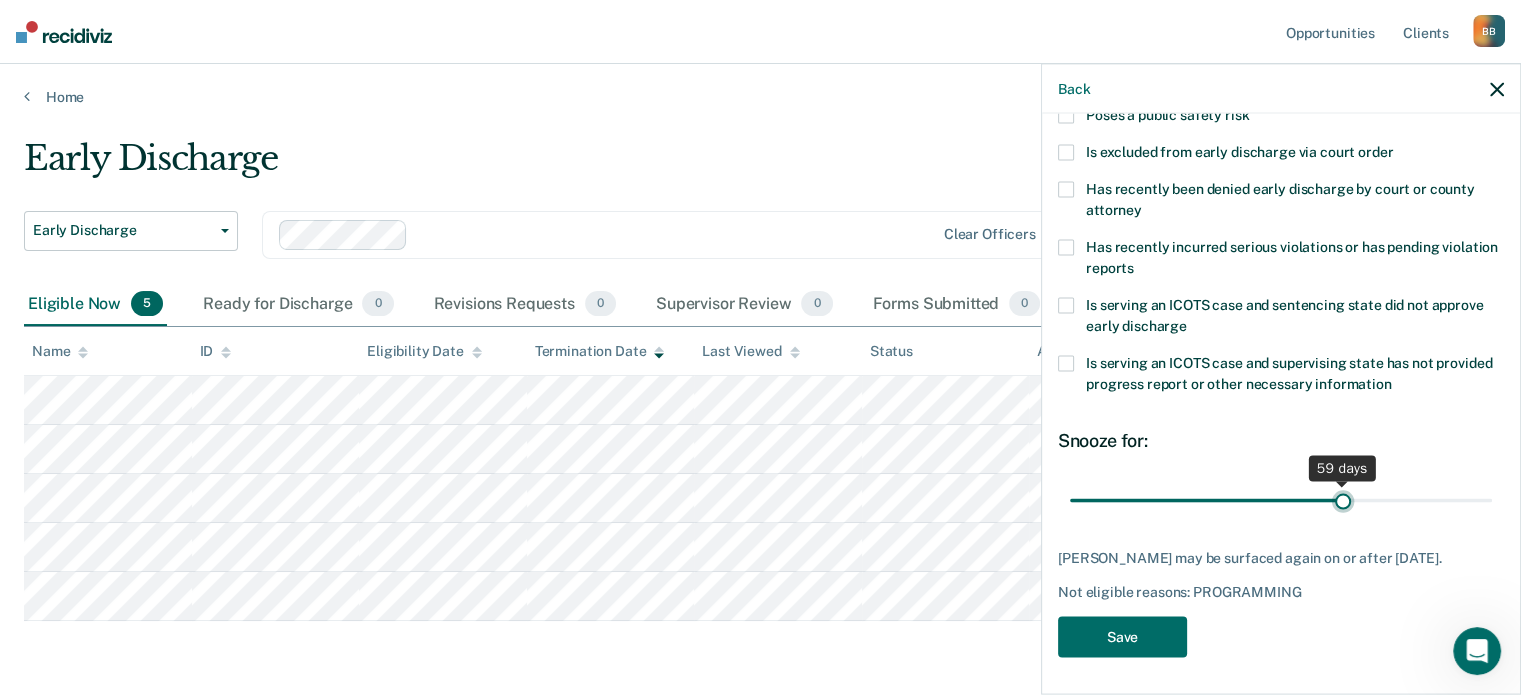 click at bounding box center (1281, 500) 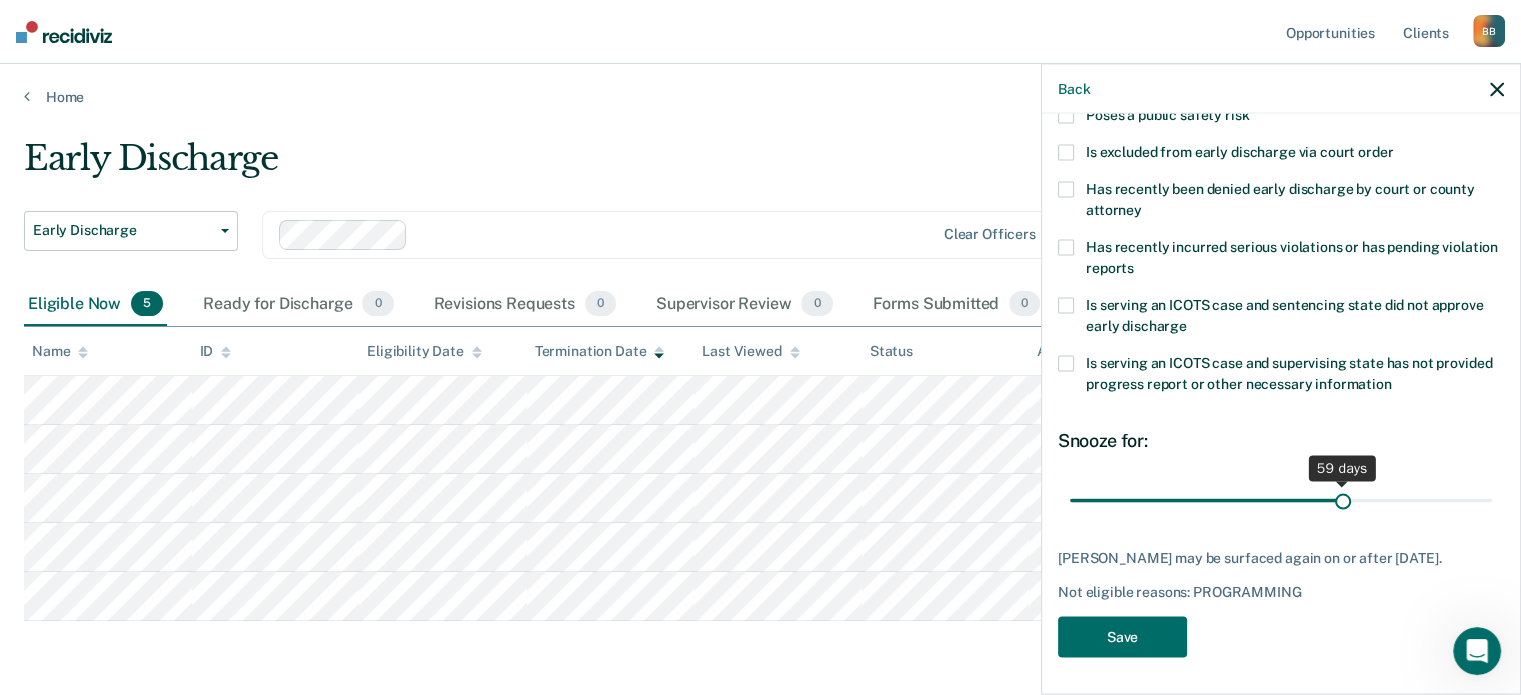 click at bounding box center (1342, 484) 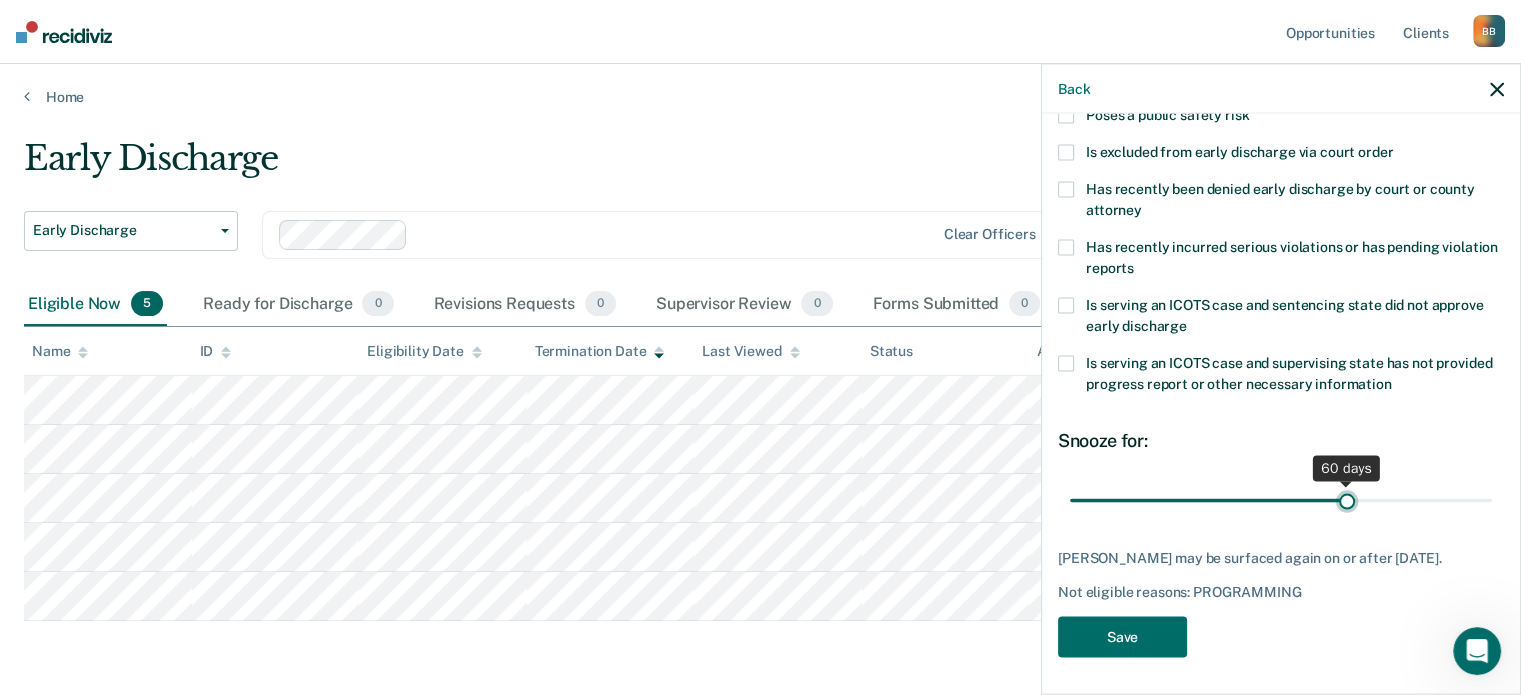 type on "60" 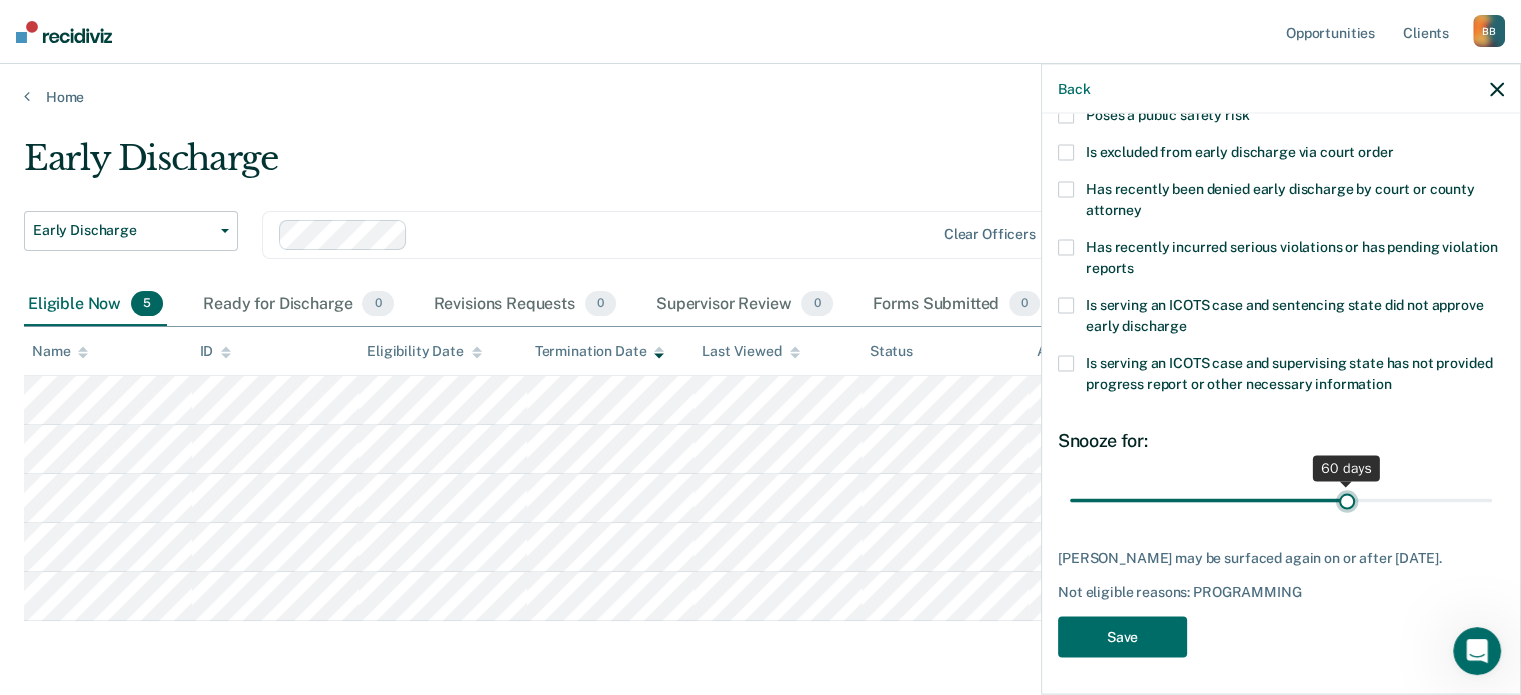 click at bounding box center (1281, 500) 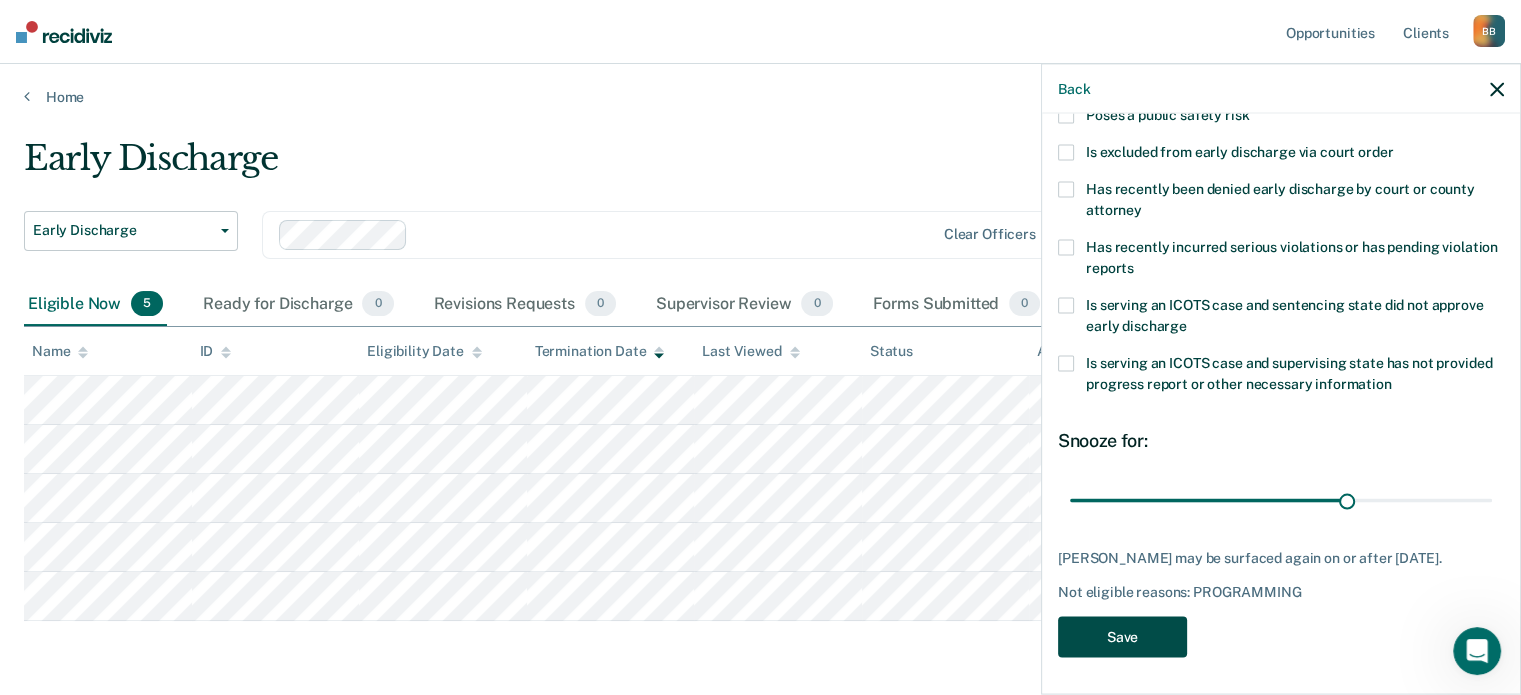 click on "Save" at bounding box center (1122, 636) 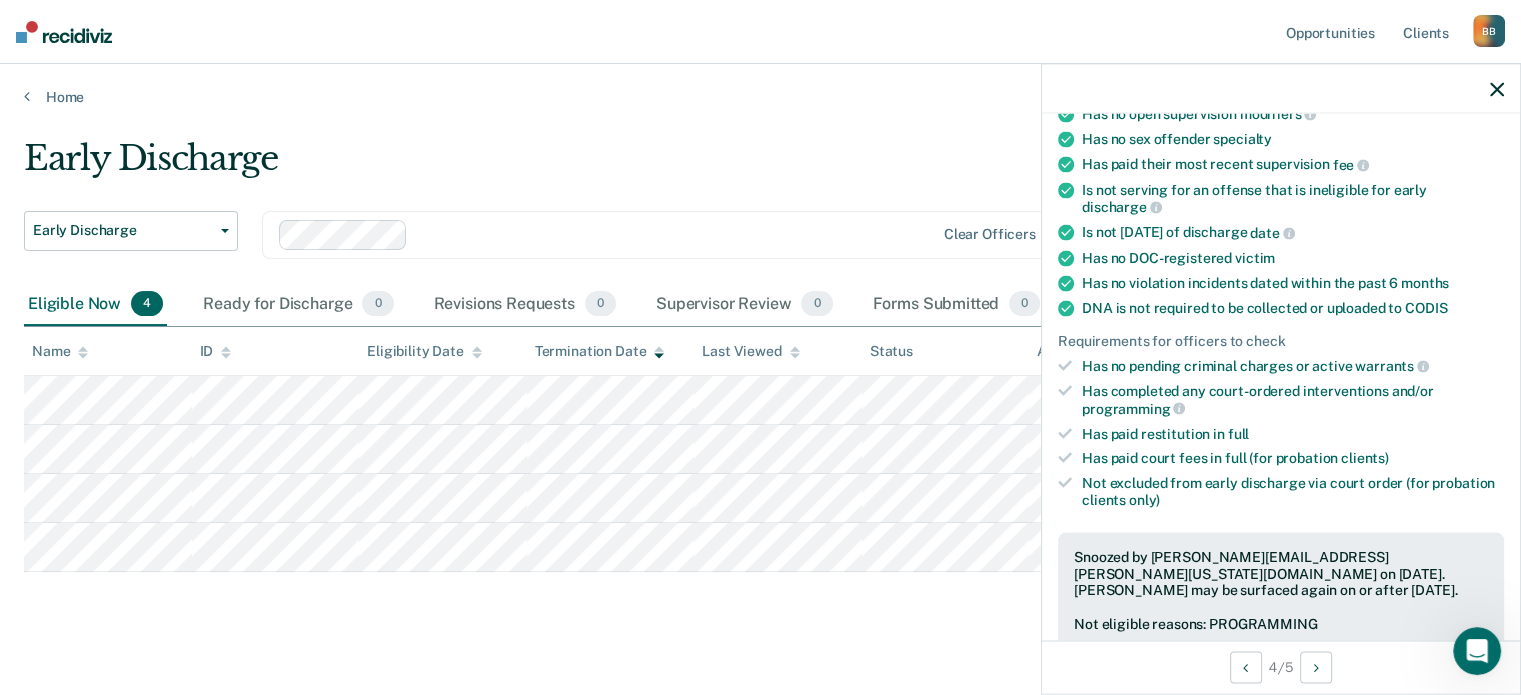 click at bounding box center (1281, 89) 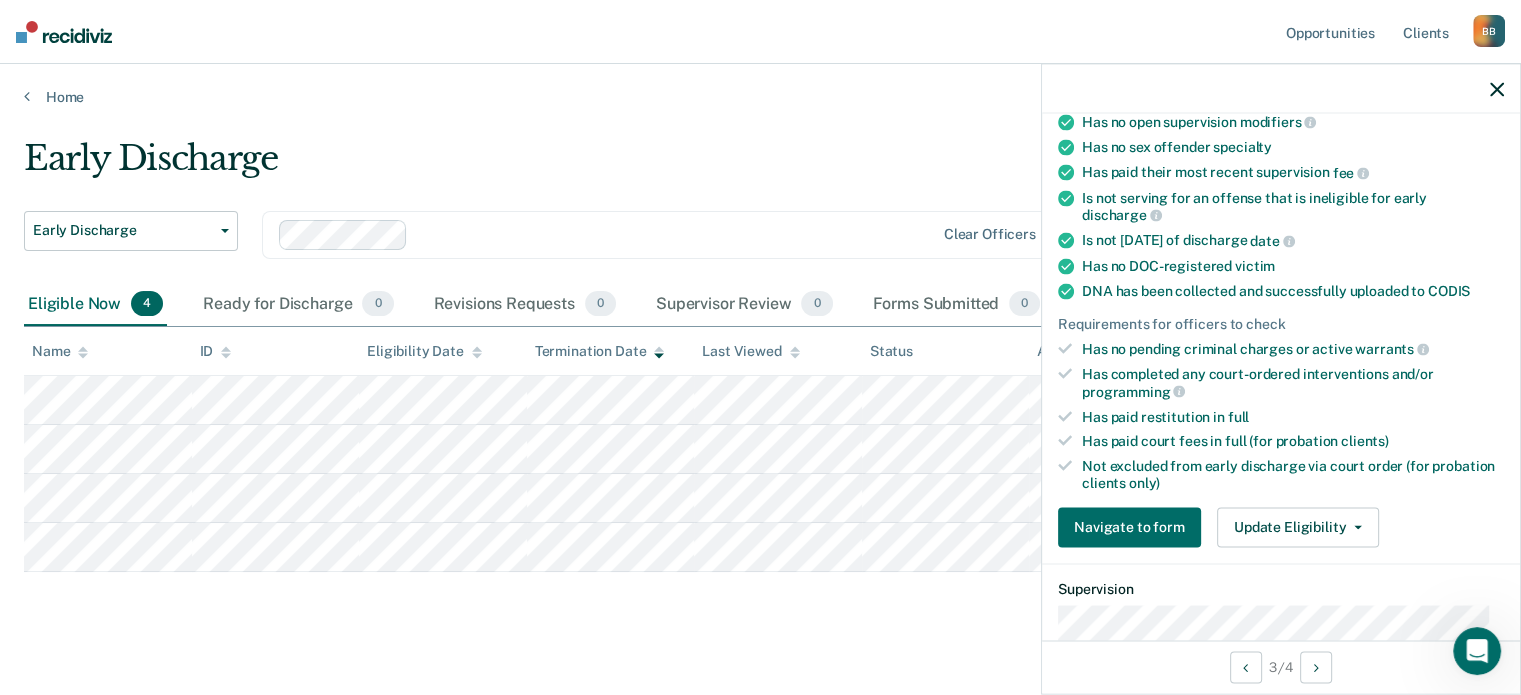 scroll, scrollTop: 300, scrollLeft: 0, axis: vertical 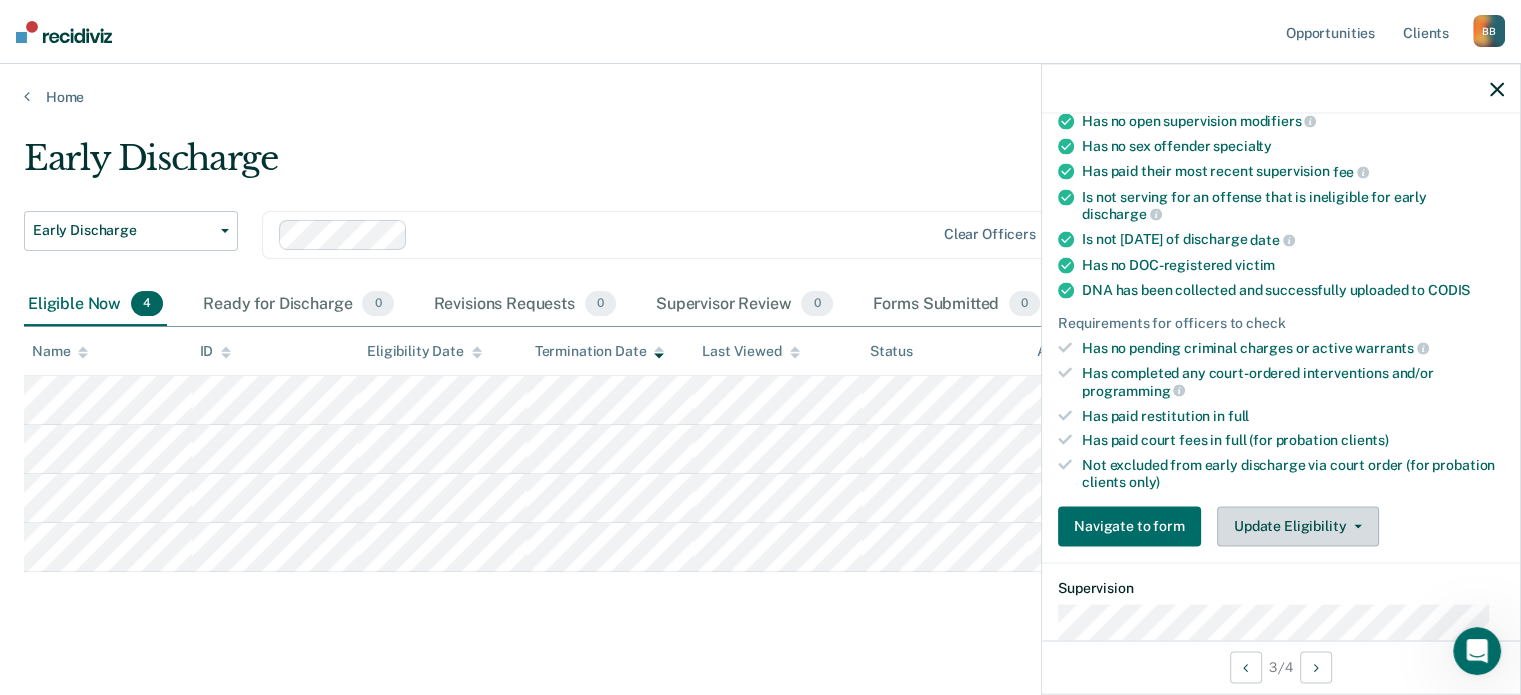click on "Update Eligibility" at bounding box center (1298, 526) 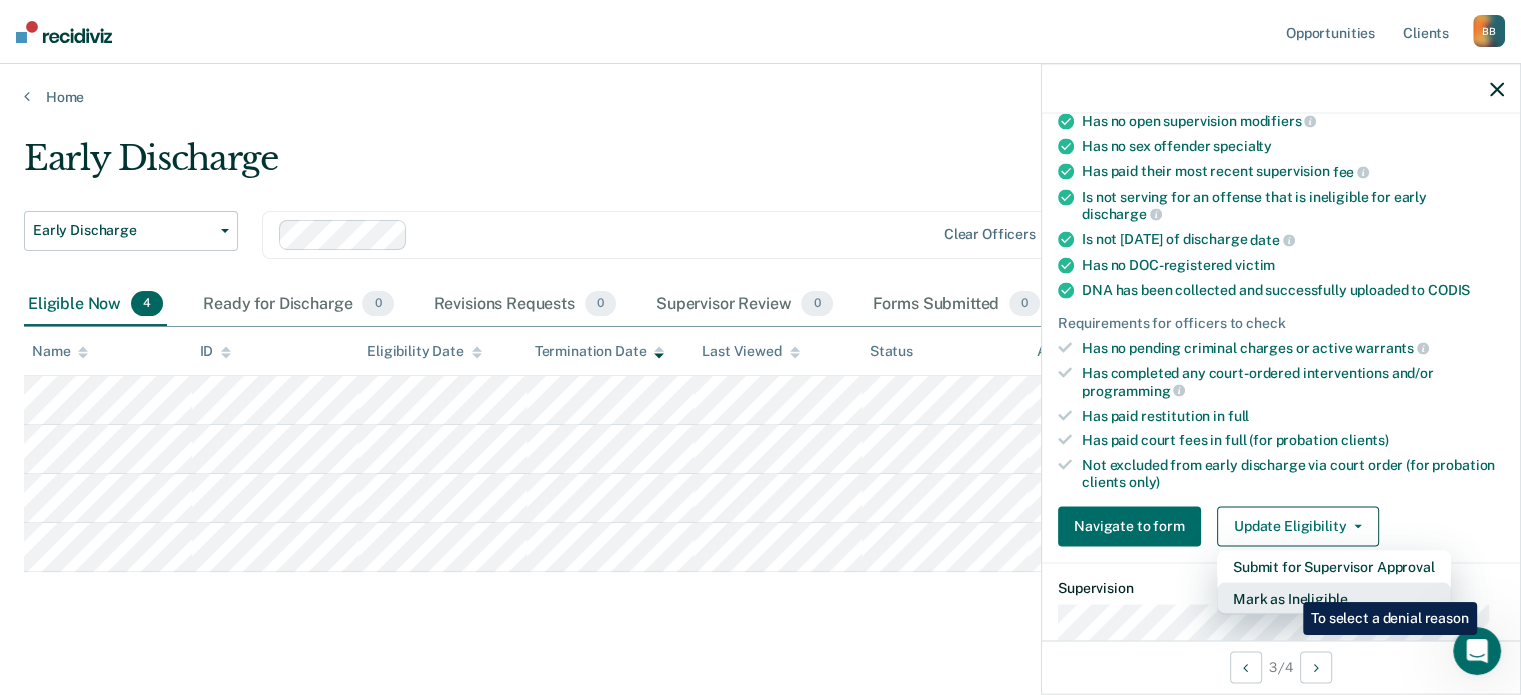 click on "Mark as Ineligible" at bounding box center (1334, 598) 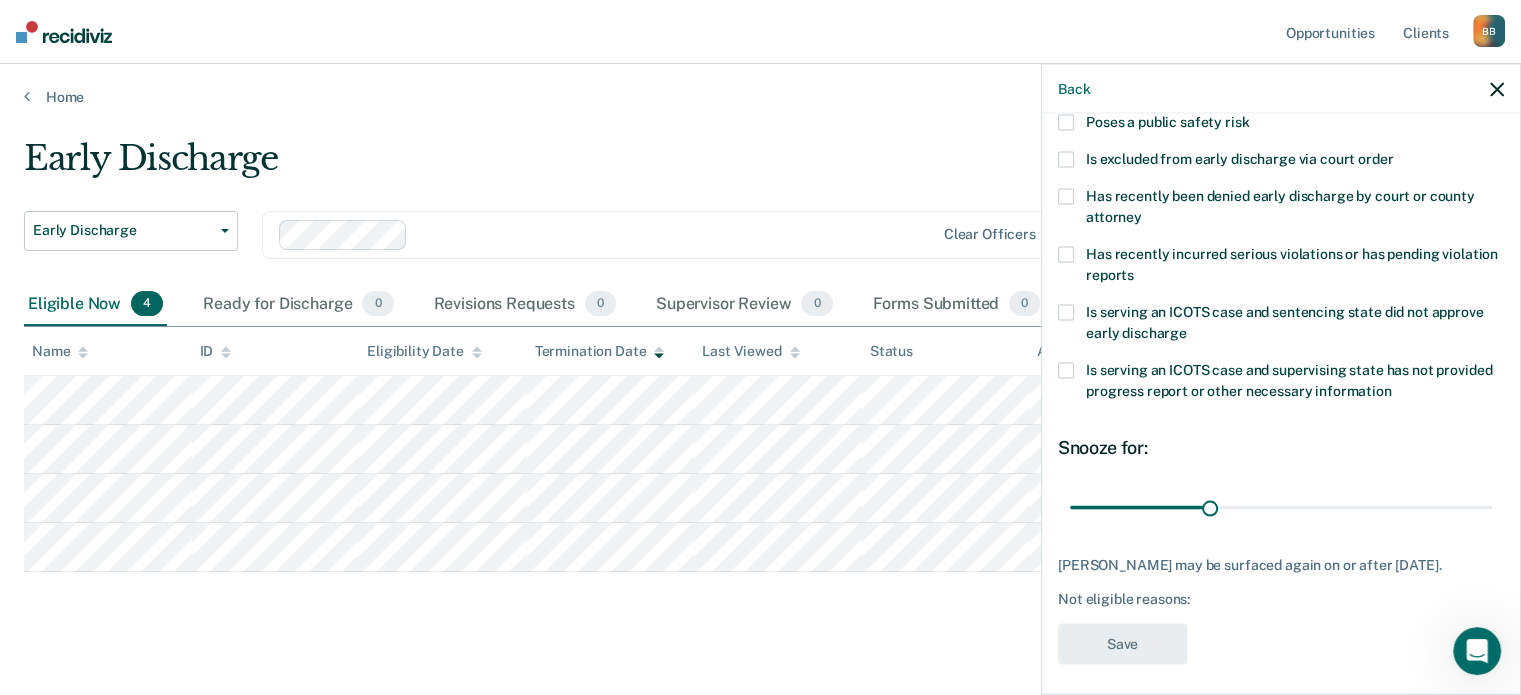drag, startPoint x: 1065, startPoint y: 246, endPoint x: 1068, endPoint y: 269, distance: 23.194826 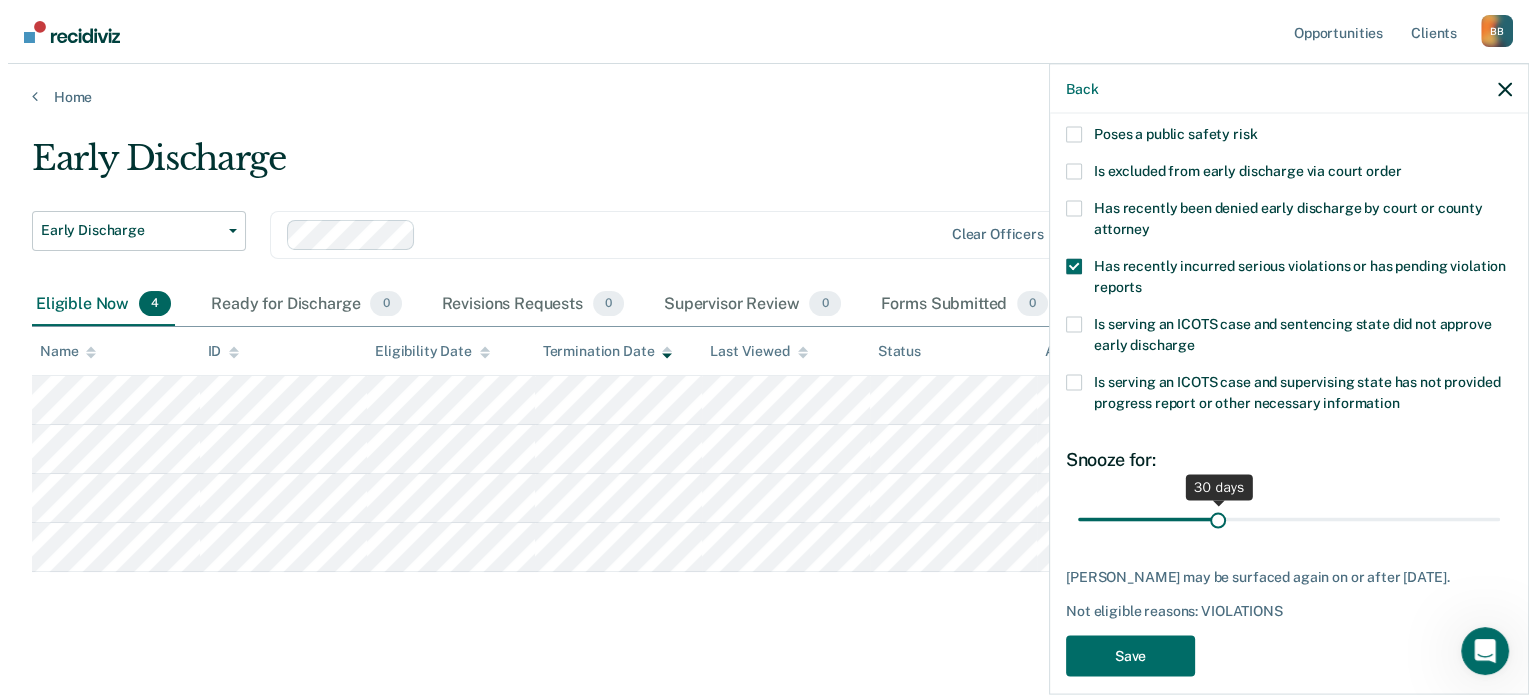 scroll, scrollTop: 307, scrollLeft: 0, axis: vertical 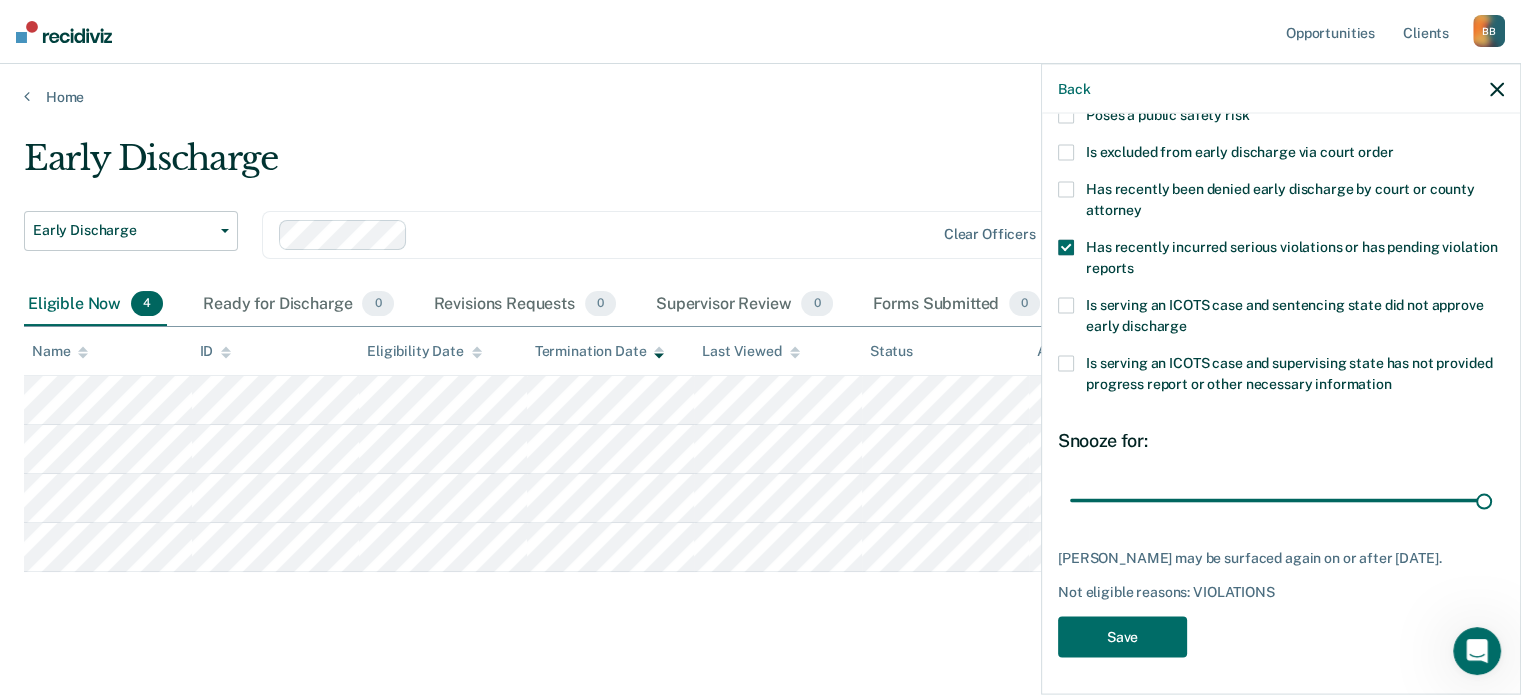 drag, startPoint x: 1200, startPoint y: 503, endPoint x: 1535, endPoint y: 463, distance: 337.3796 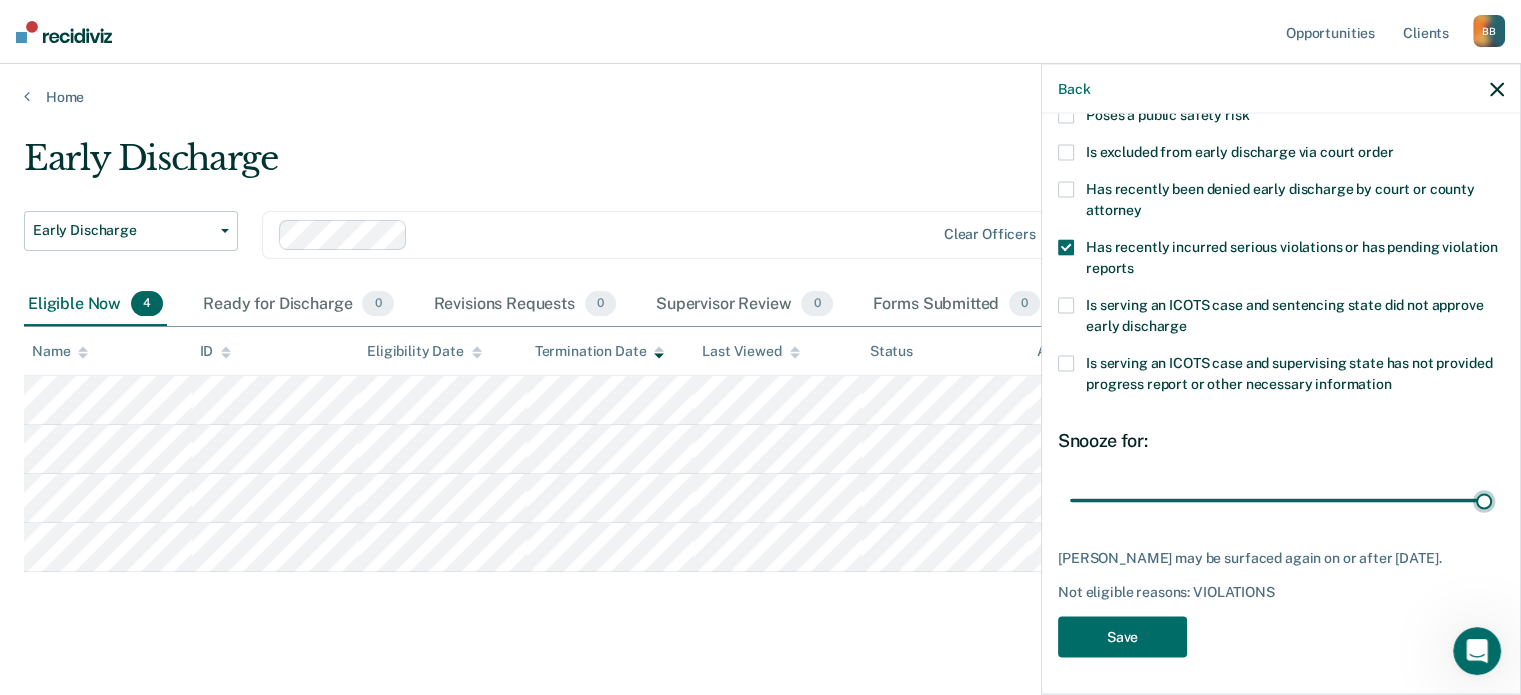 type on "90" 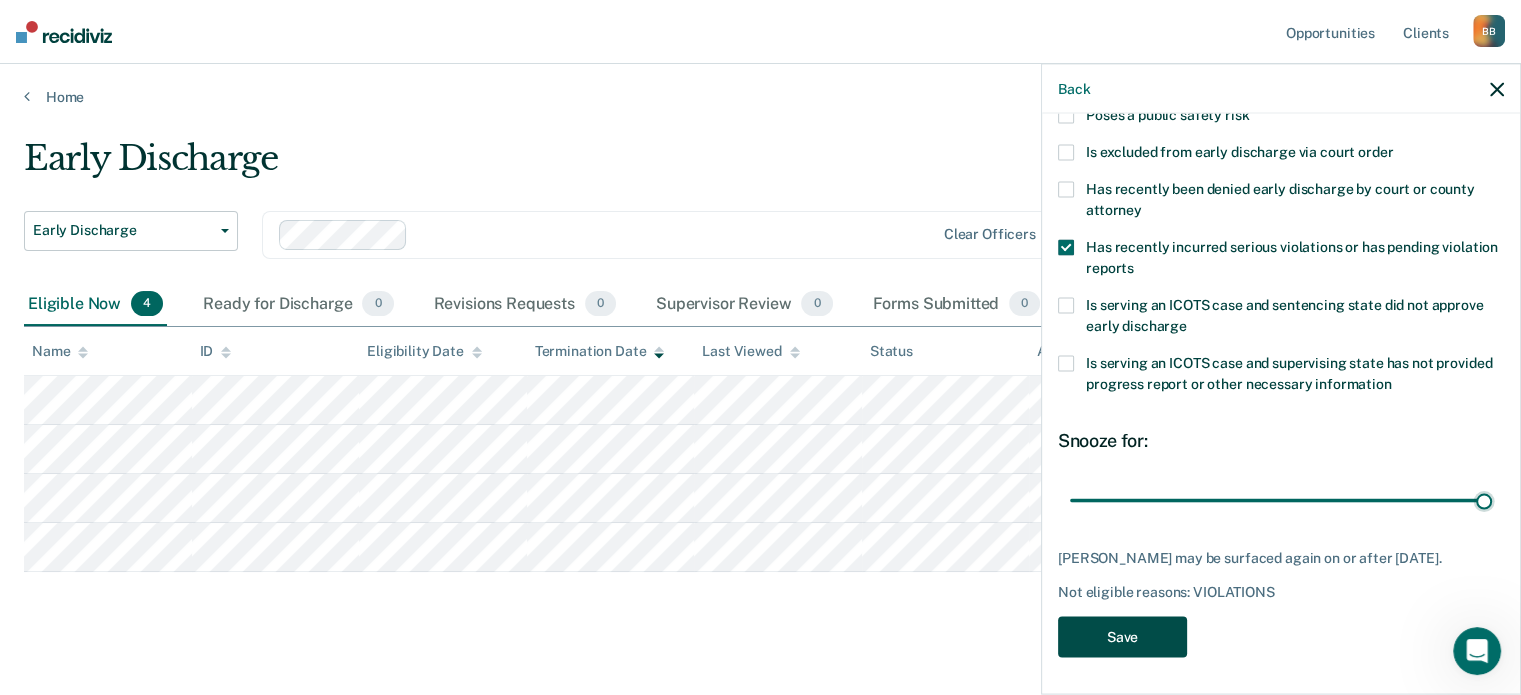 click on "Save" at bounding box center (1122, 636) 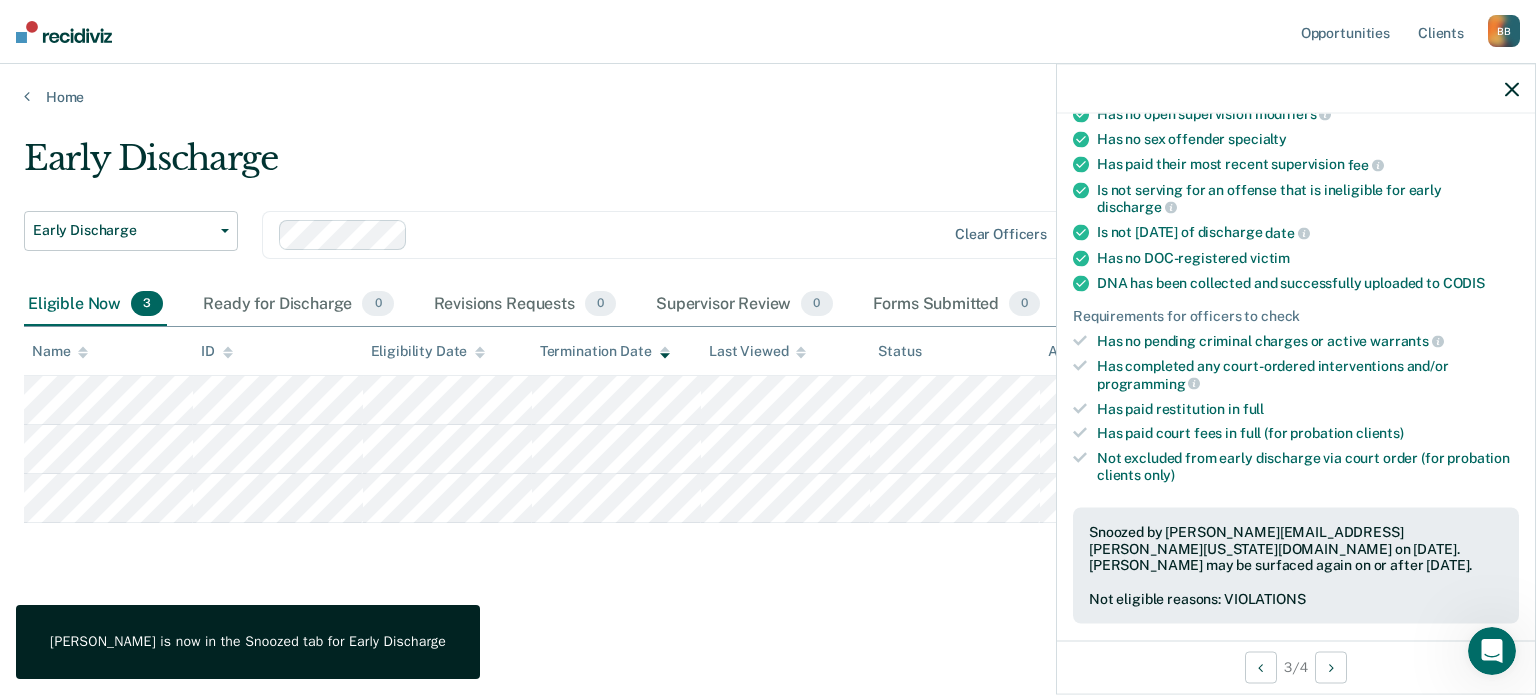 click 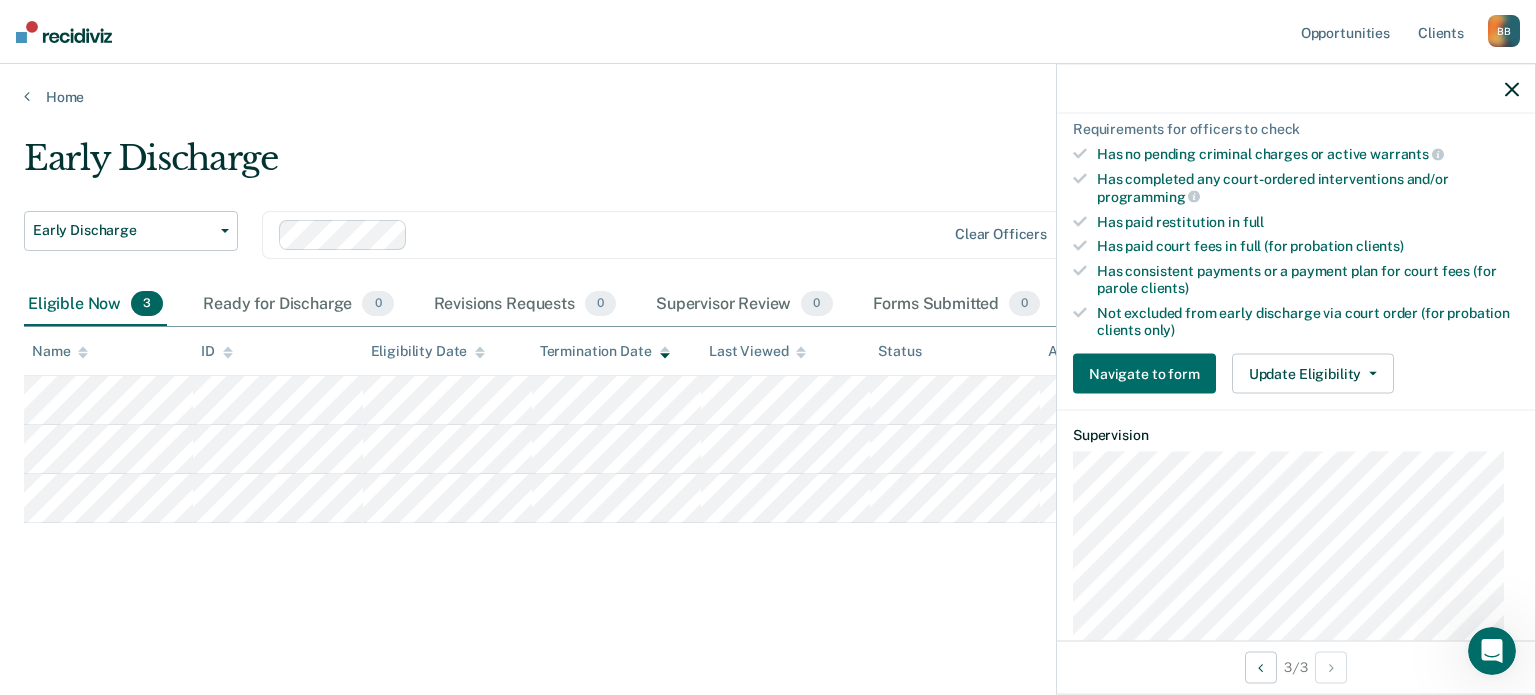 scroll, scrollTop: 492, scrollLeft: 0, axis: vertical 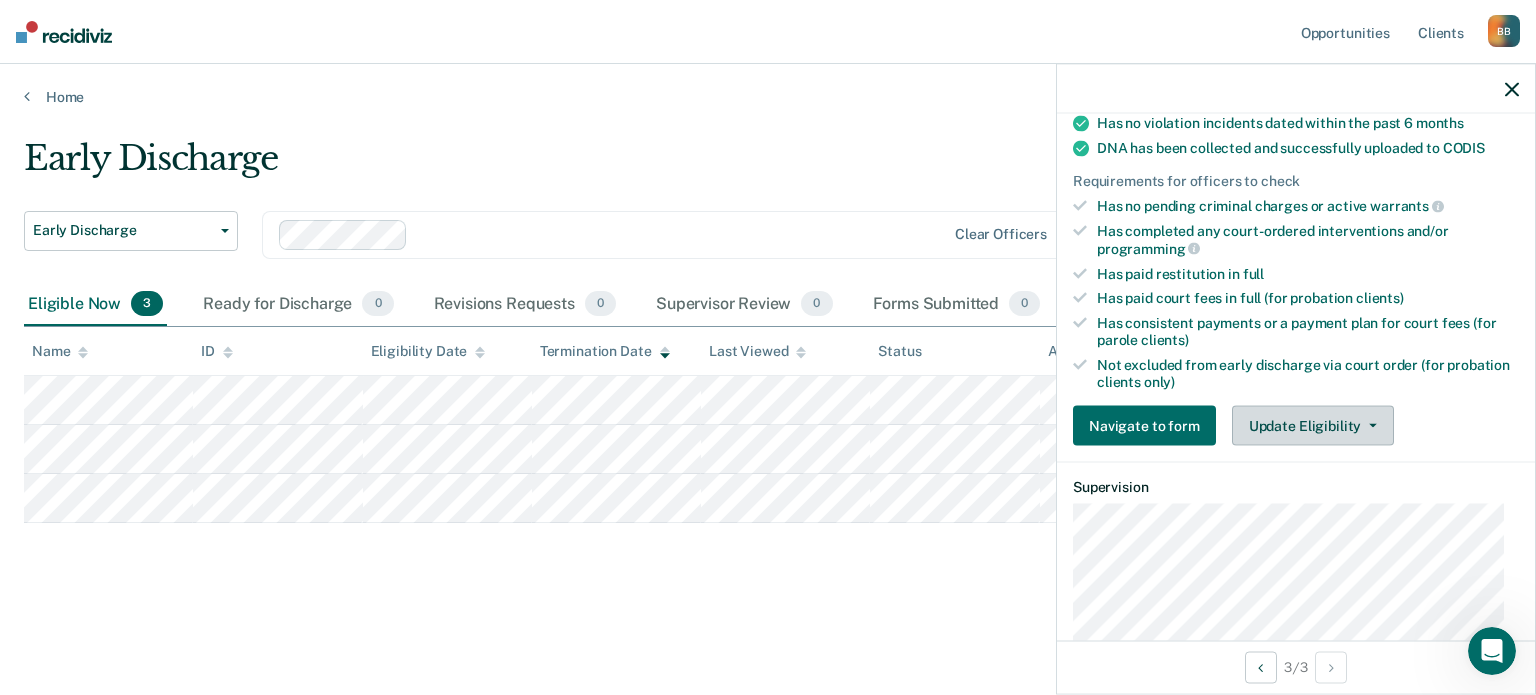 click at bounding box center (1369, 426) 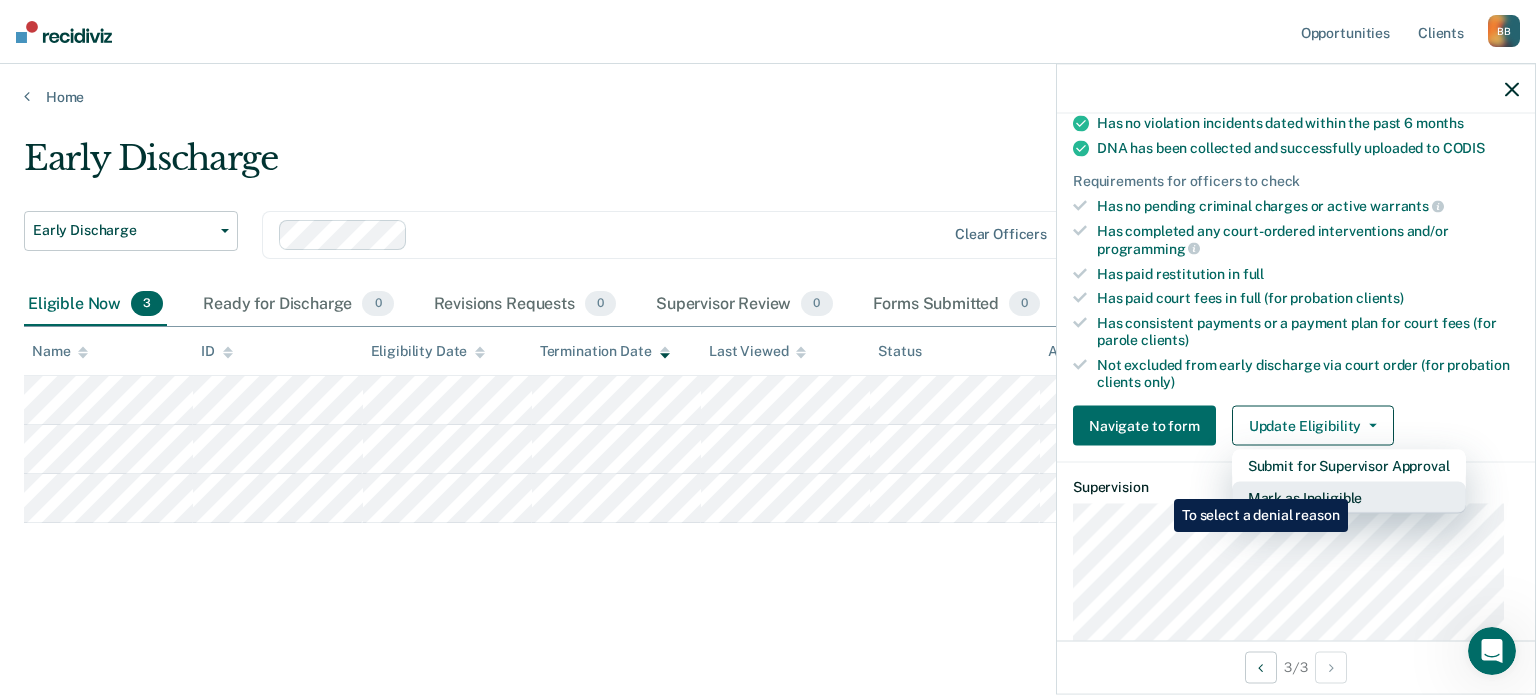 click on "Mark as Ineligible" at bounding box center [1349, 498] 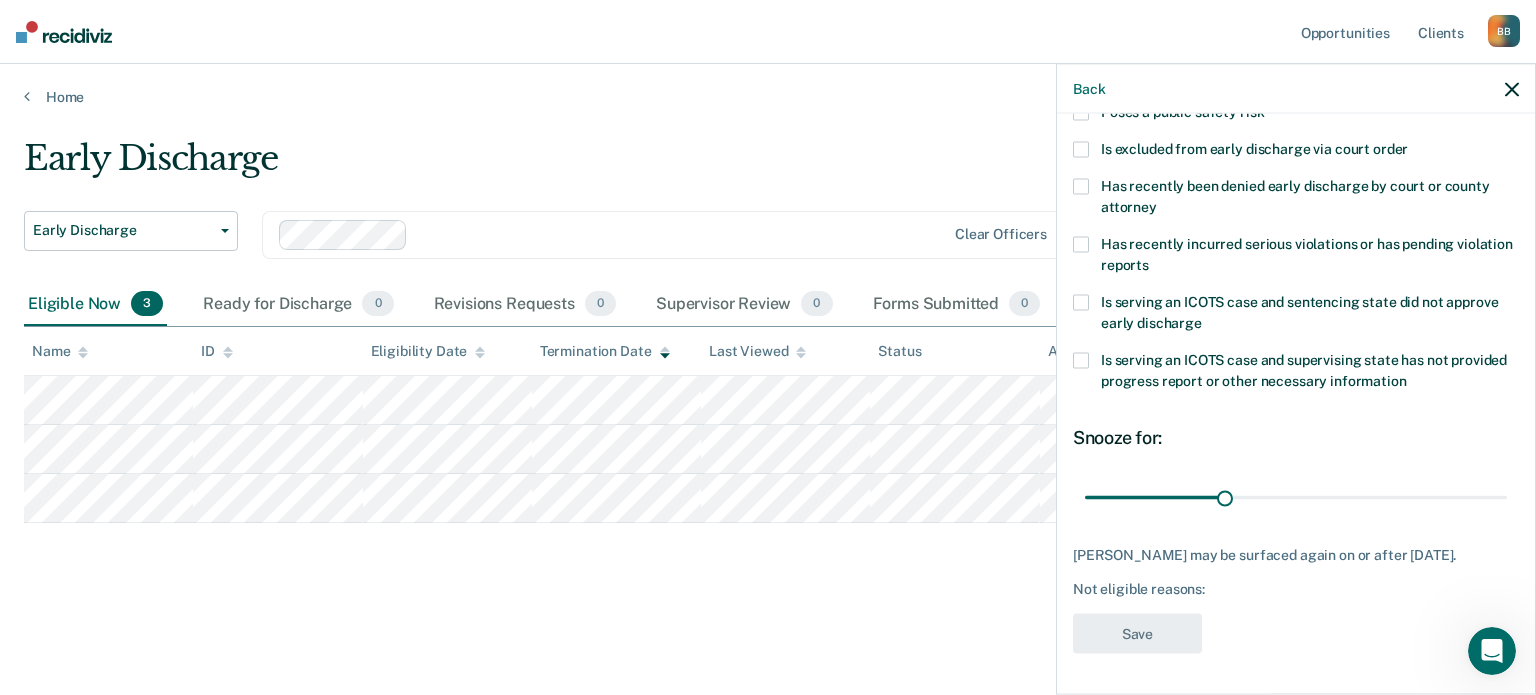 scroll, scrollTop: 307, scrollLeft: 0, axis: vertical 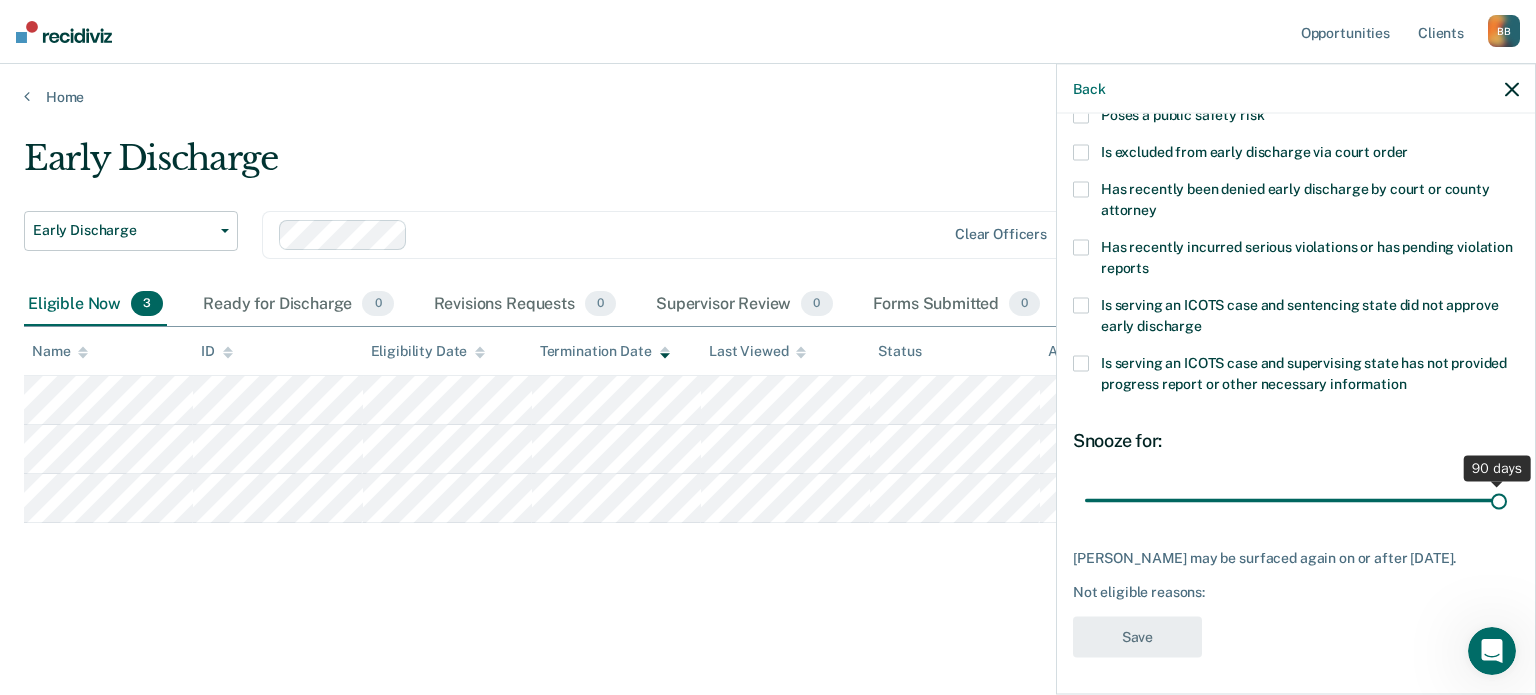 drag, startPoint x: 1218, startPoint y: 496, endPoint x: 1526, endPoint y: 463, distance: 309.76282 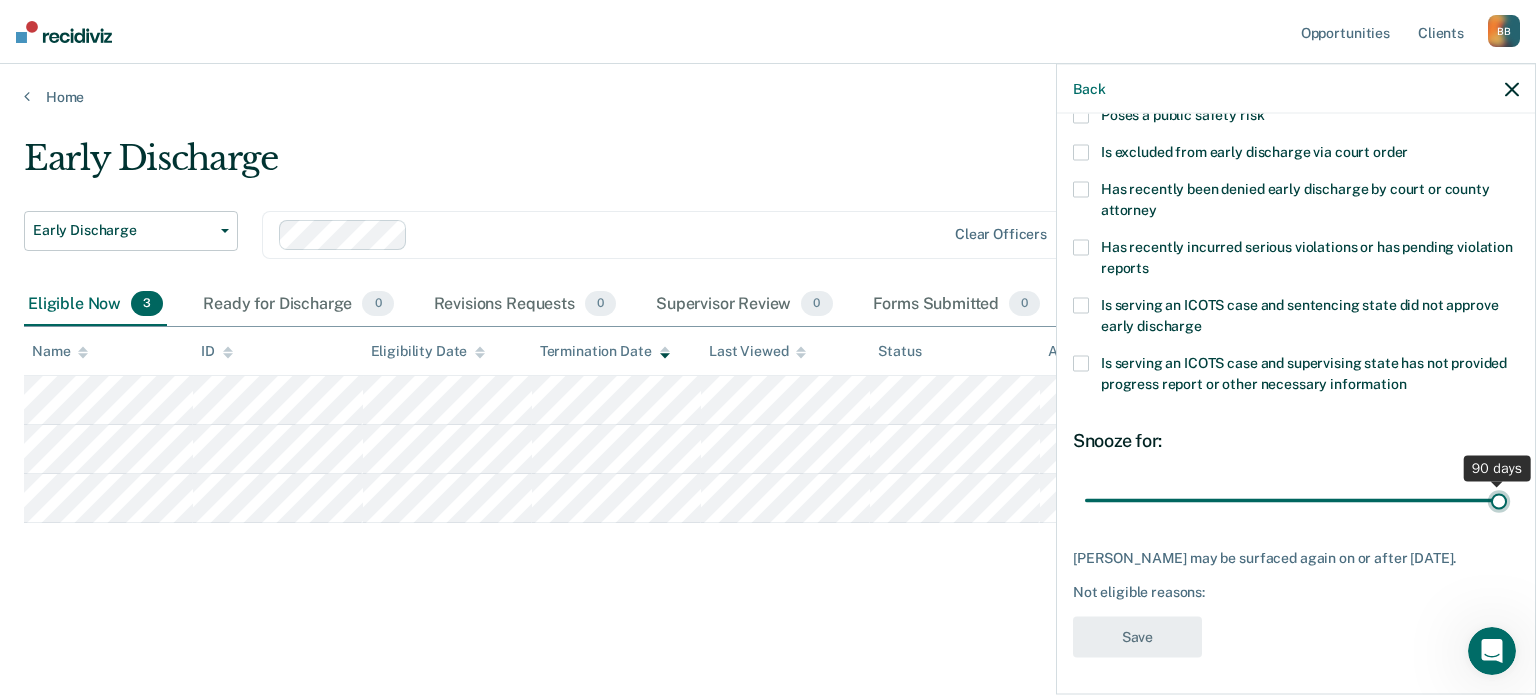 type on "90" 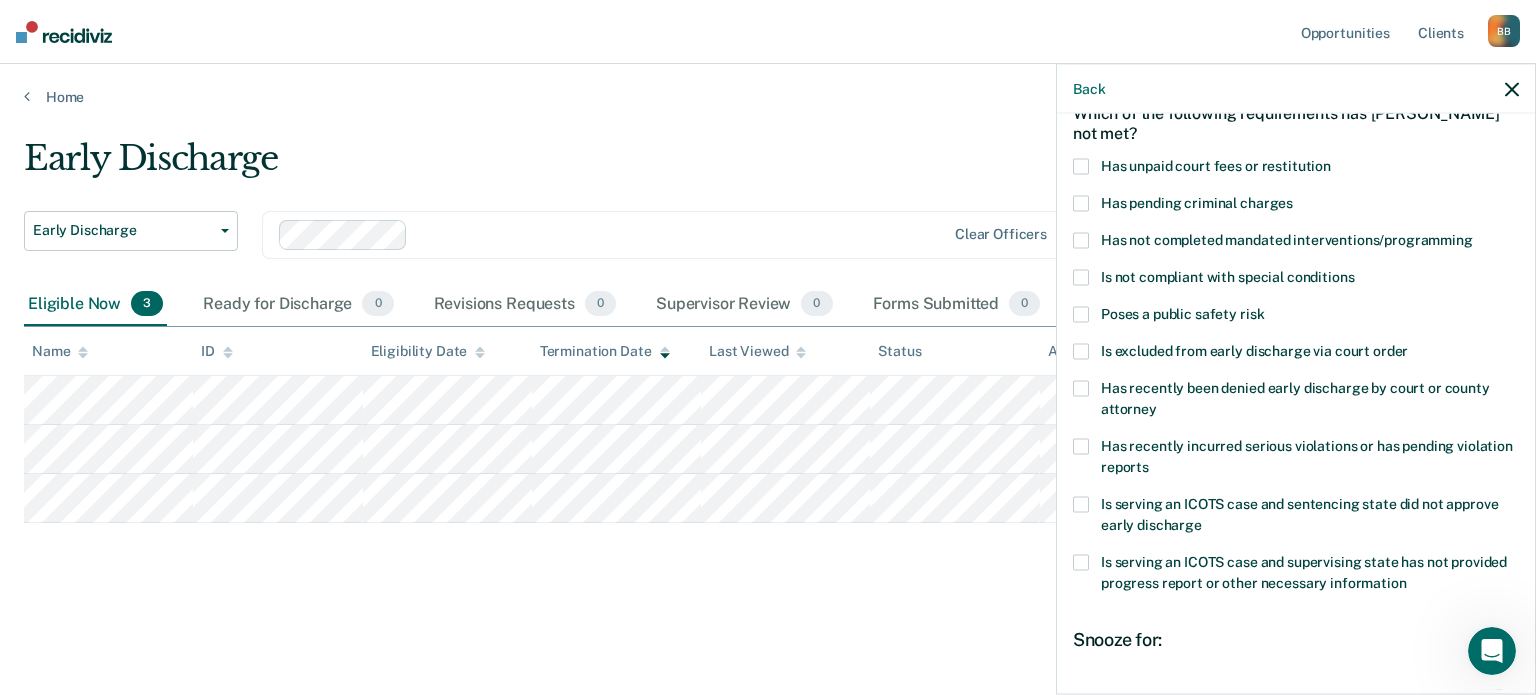 scroll, scrollTop: 8, scrollLeft: 0, axis: vertical 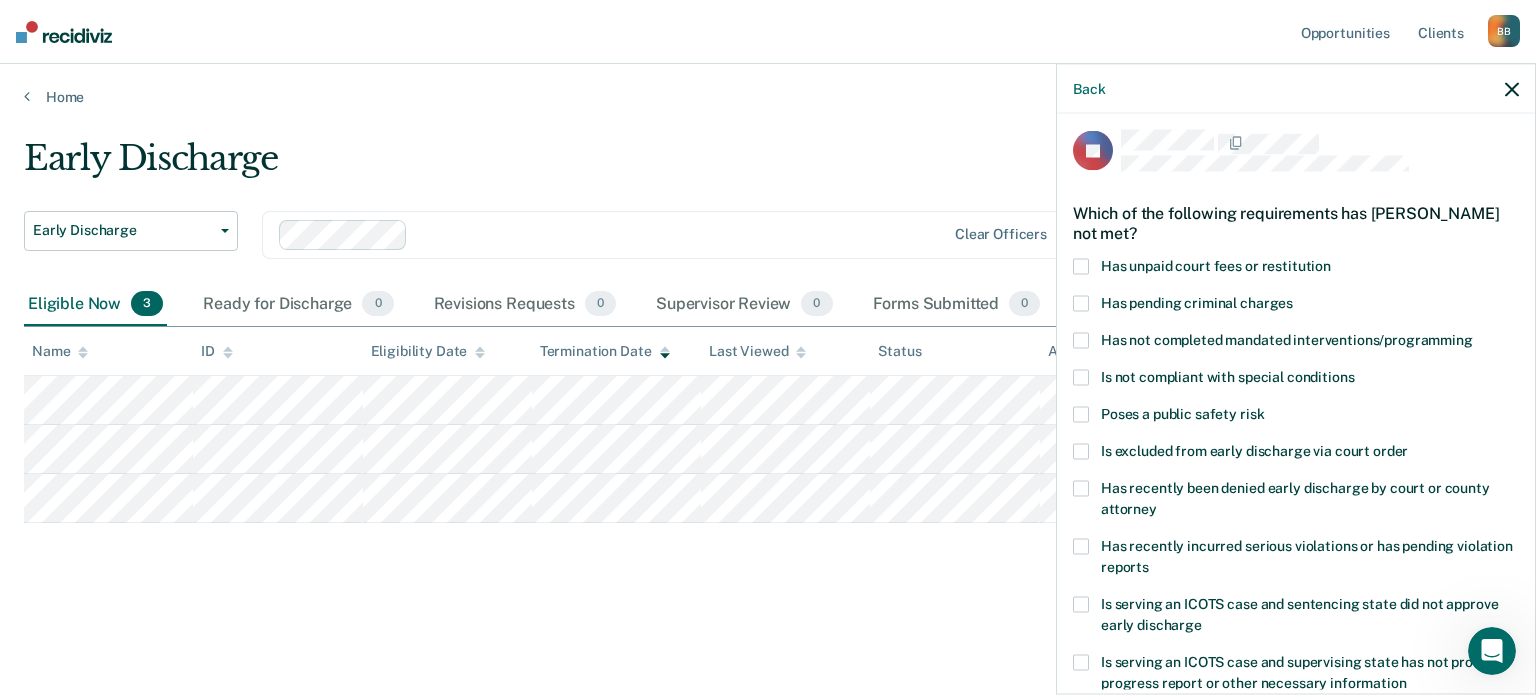 click on "Early Discharge" at bounding box center [600, 166] 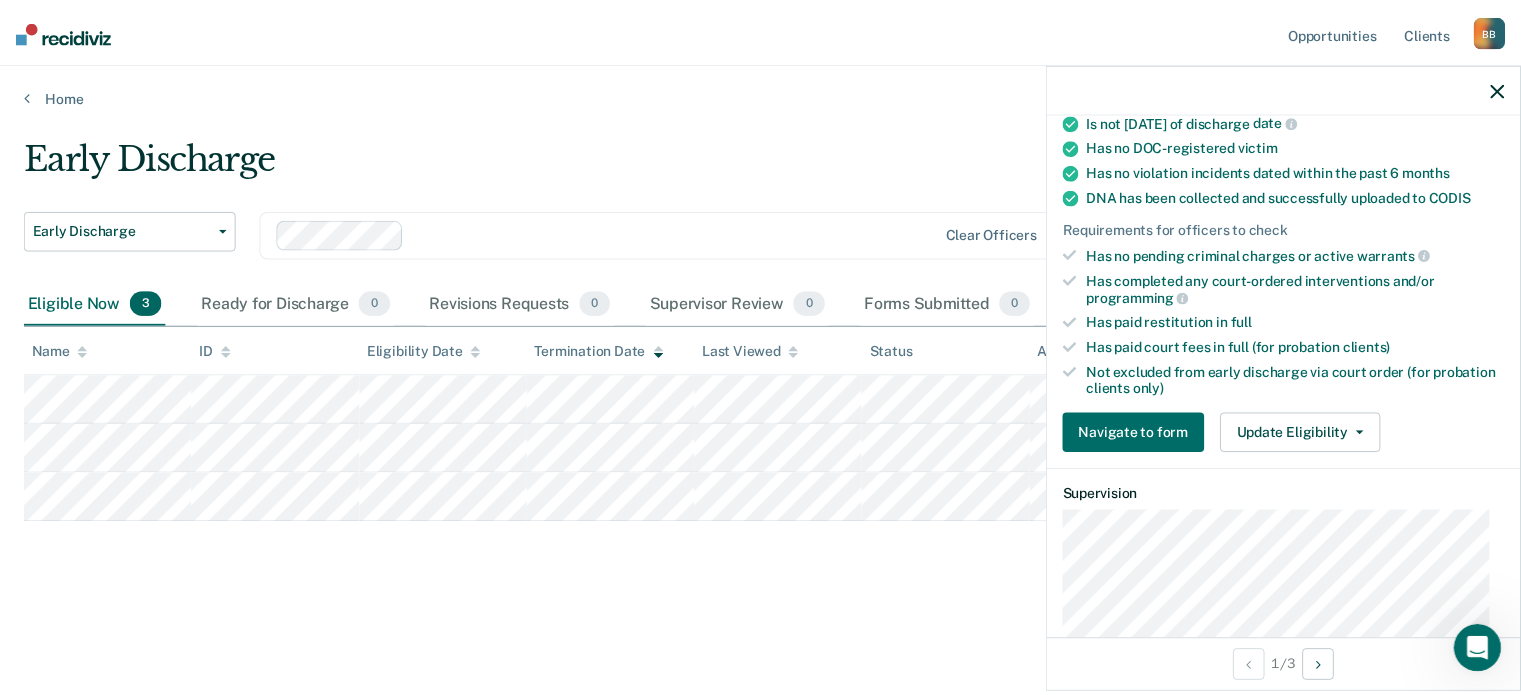 scroll, scrollTop: 284, scrollLeft: 0, axis: vertical 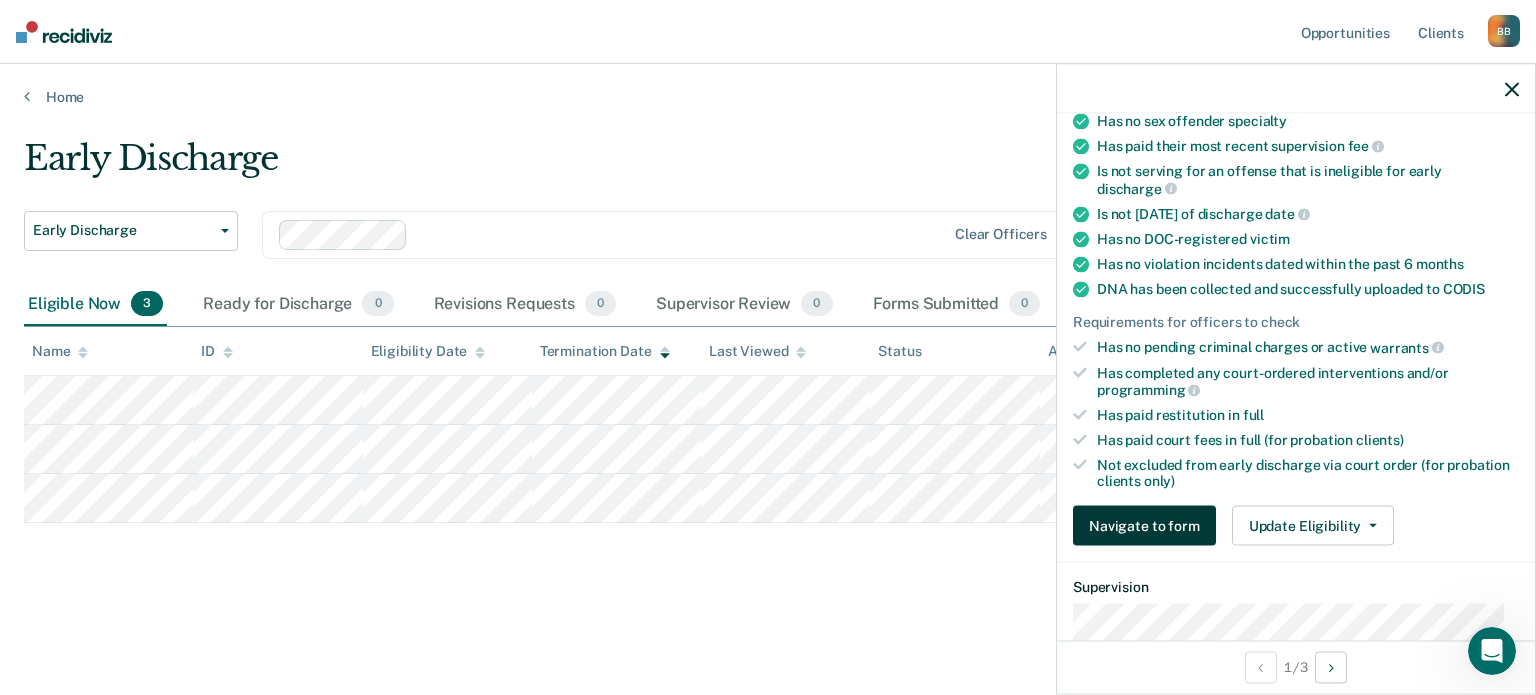 click on "Navigate to form" at bounding box center (1144, 526) 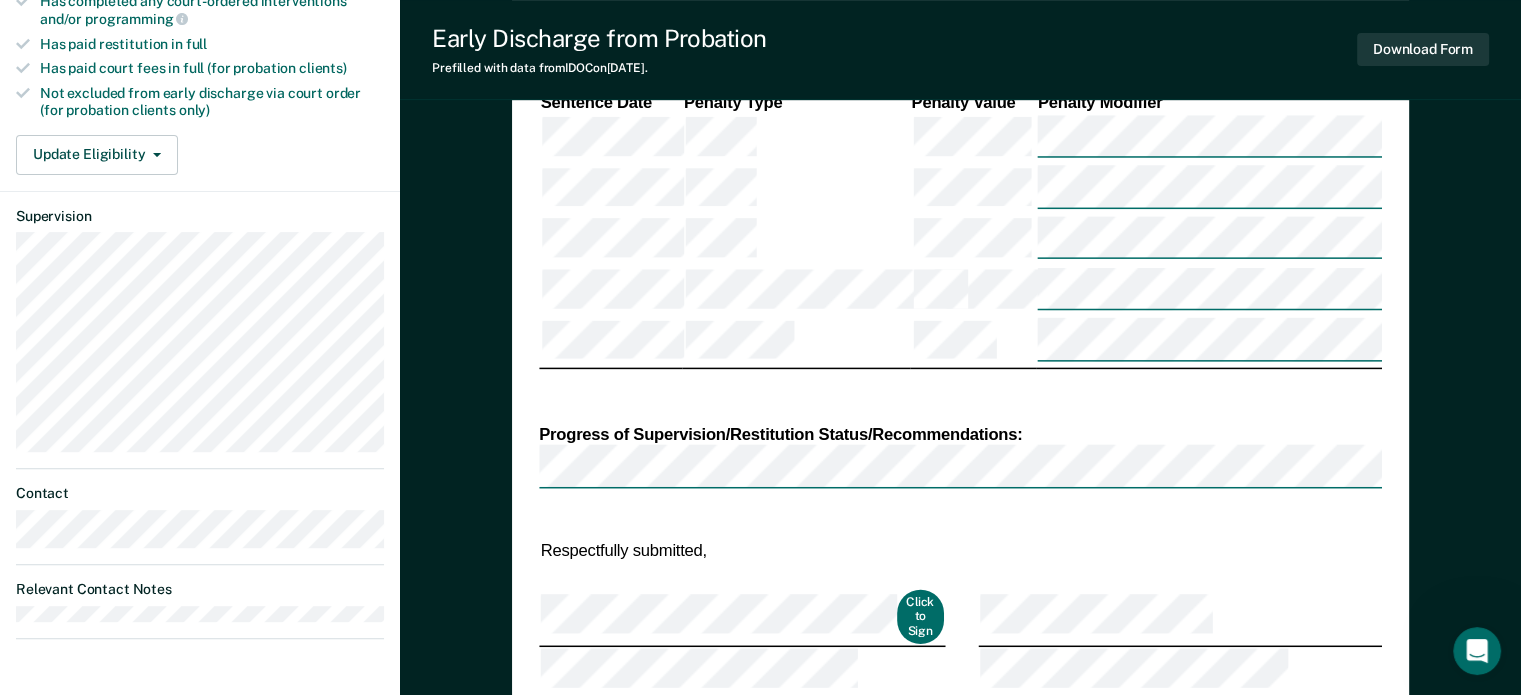 scroll, scrollTop: 700, scrollLeft: 0, axis: vertical 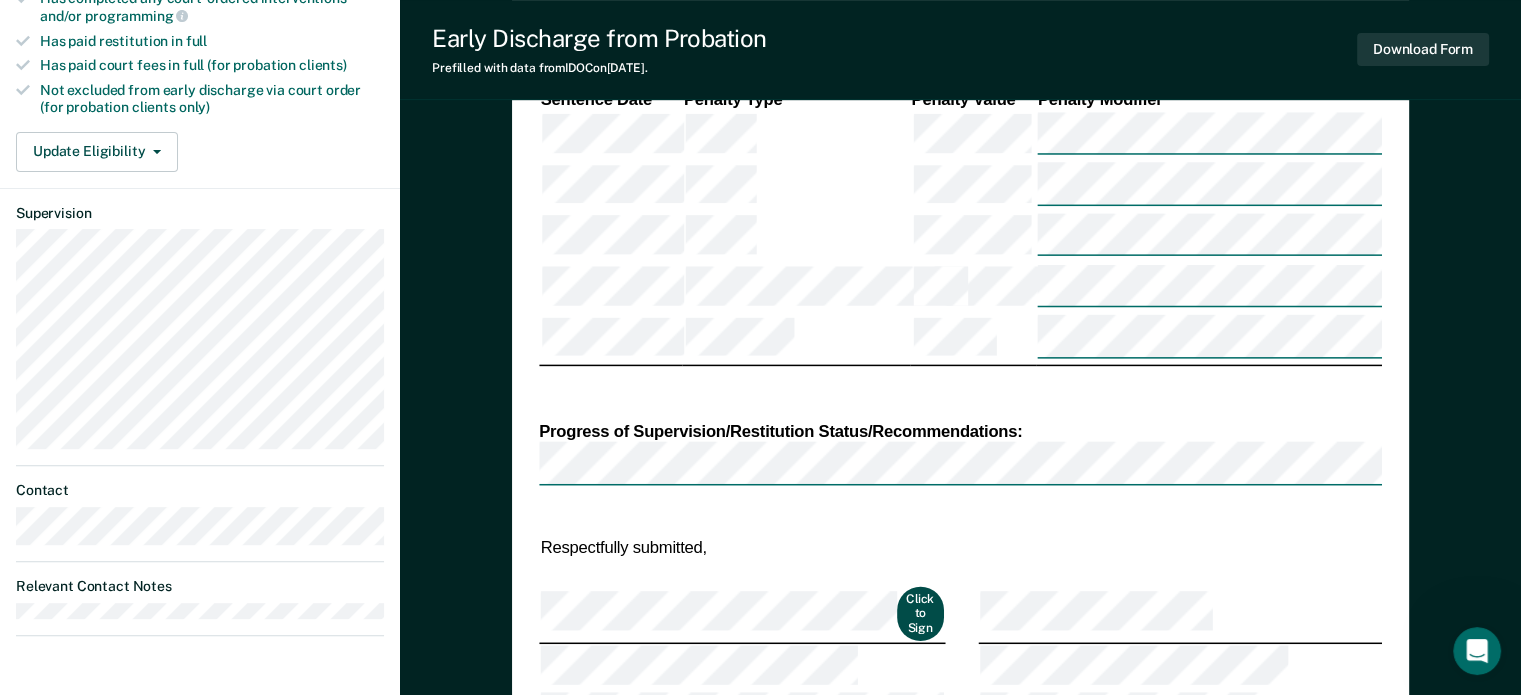 click on "Click to Sign" at bounding box center (921, 614) 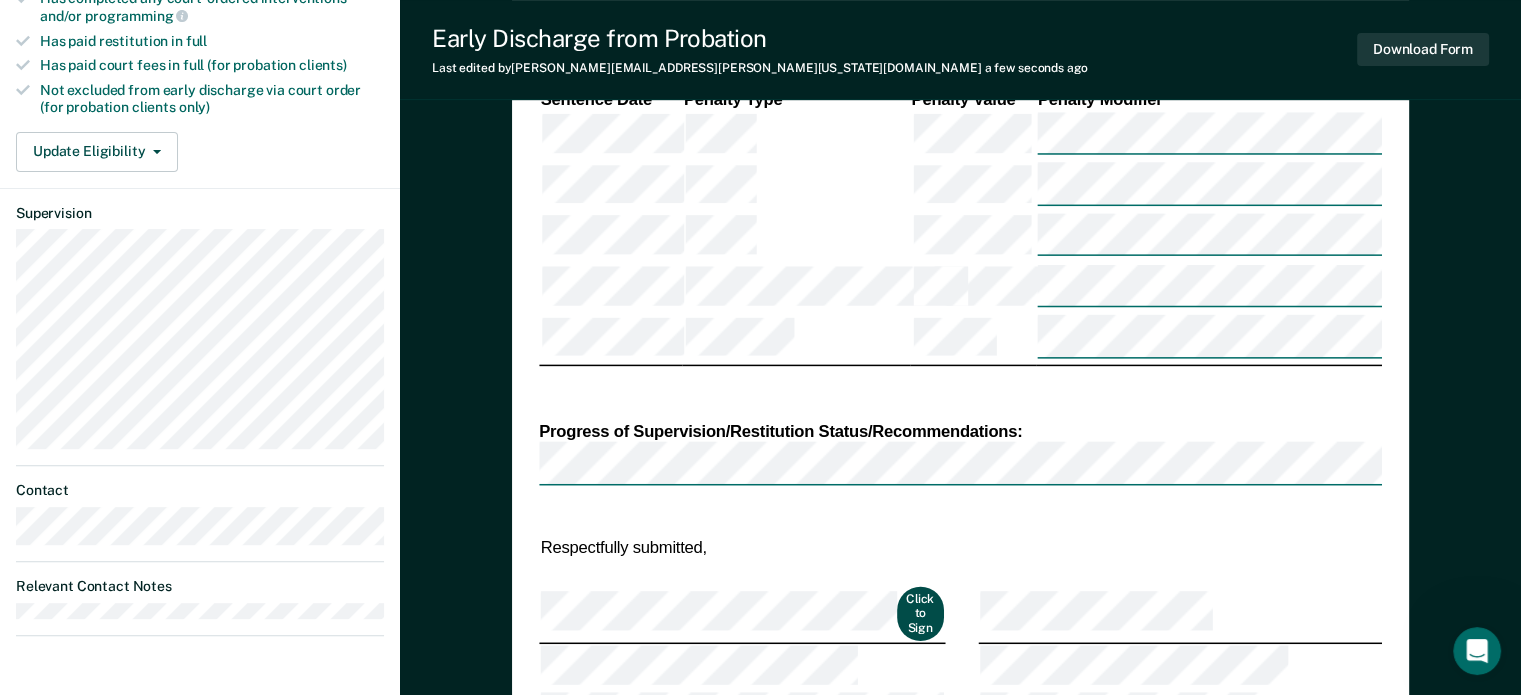 click on "Click to Sign" at bounding box center (921, 614) 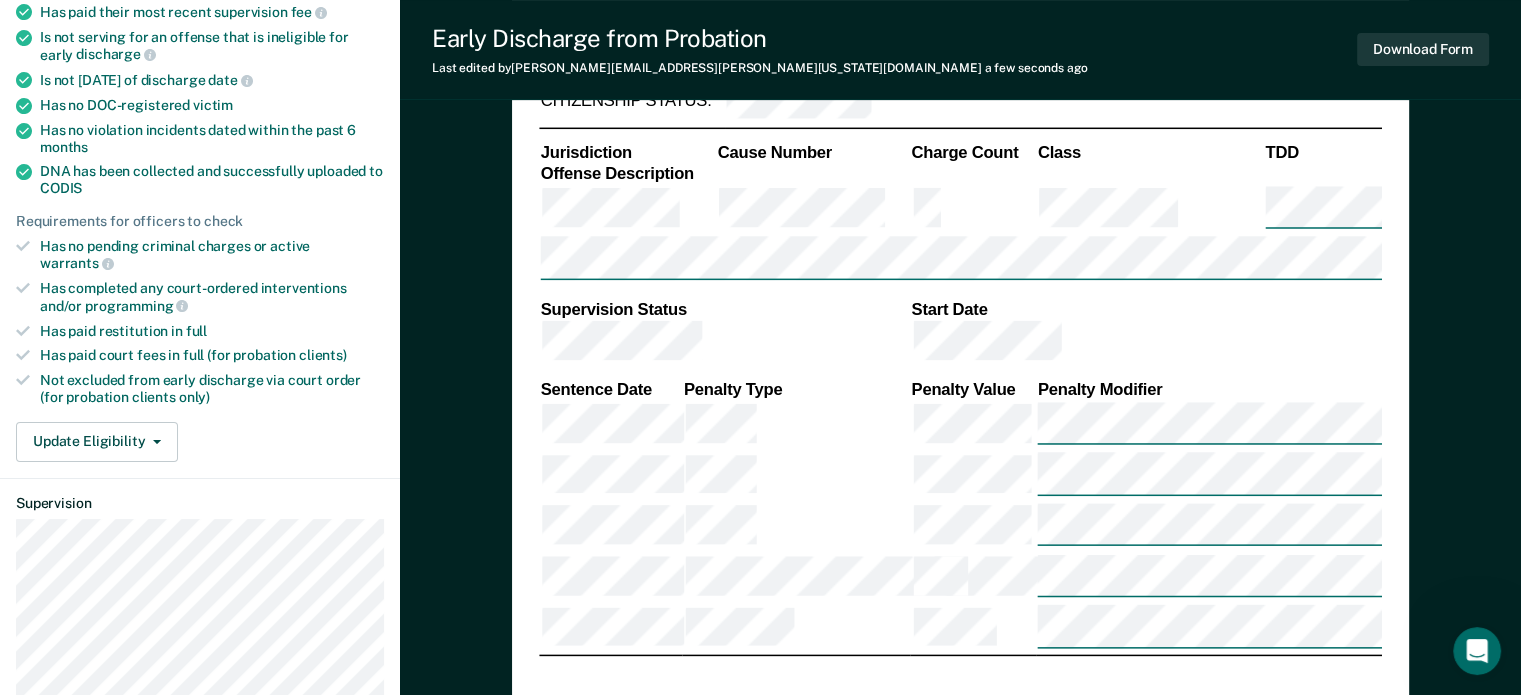 scroll, scrollTop: 374, scrollLeft: 0, axis: vertical 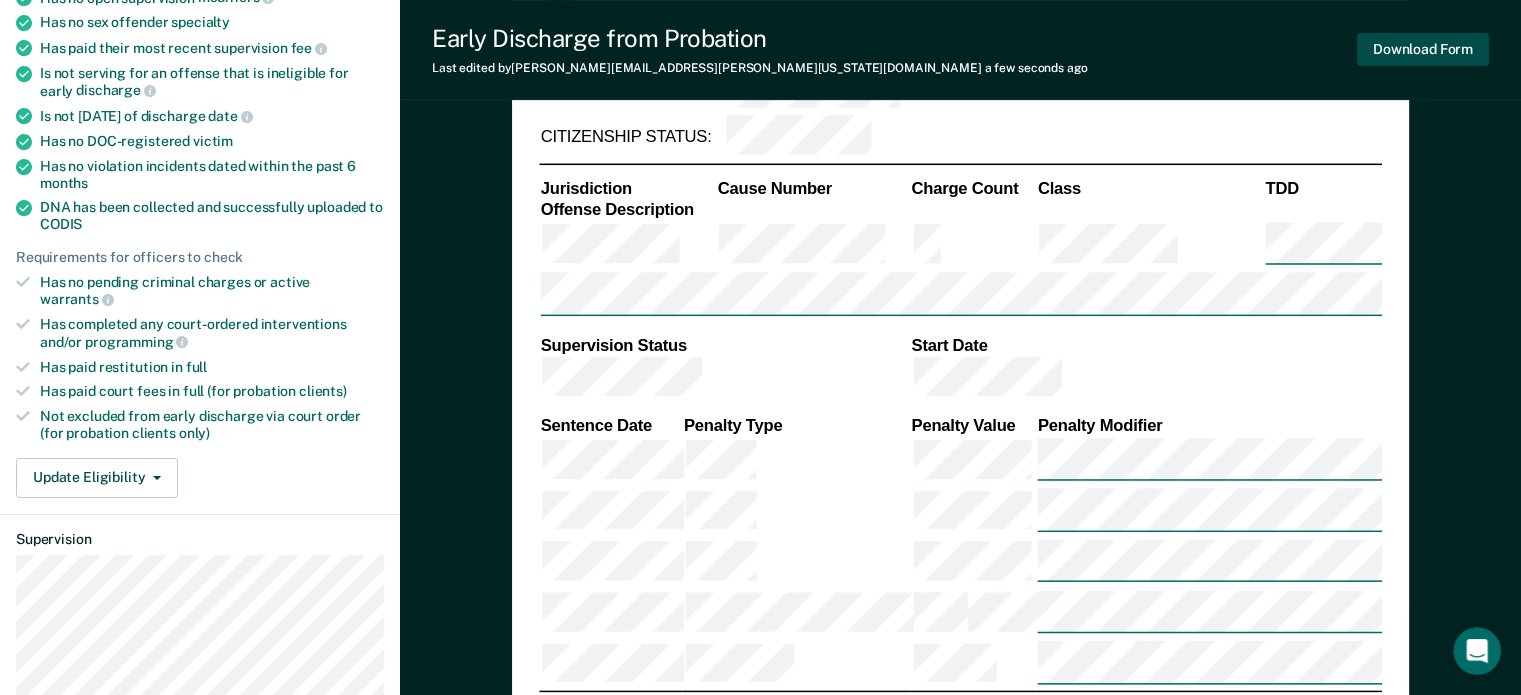 click on "Download Form" at bounding box center (1423, 49) 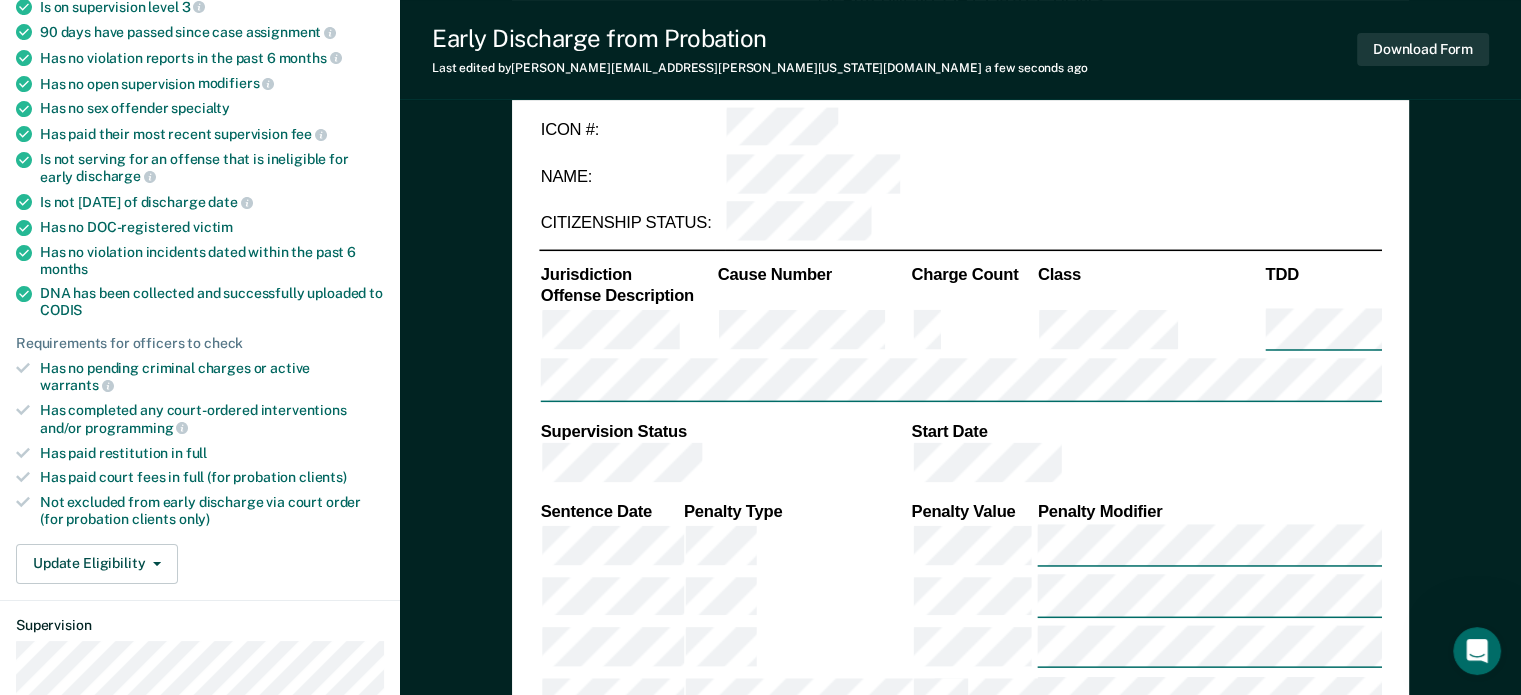 scroll, scrollTop: 0, scrollLeft: 0, axis: both 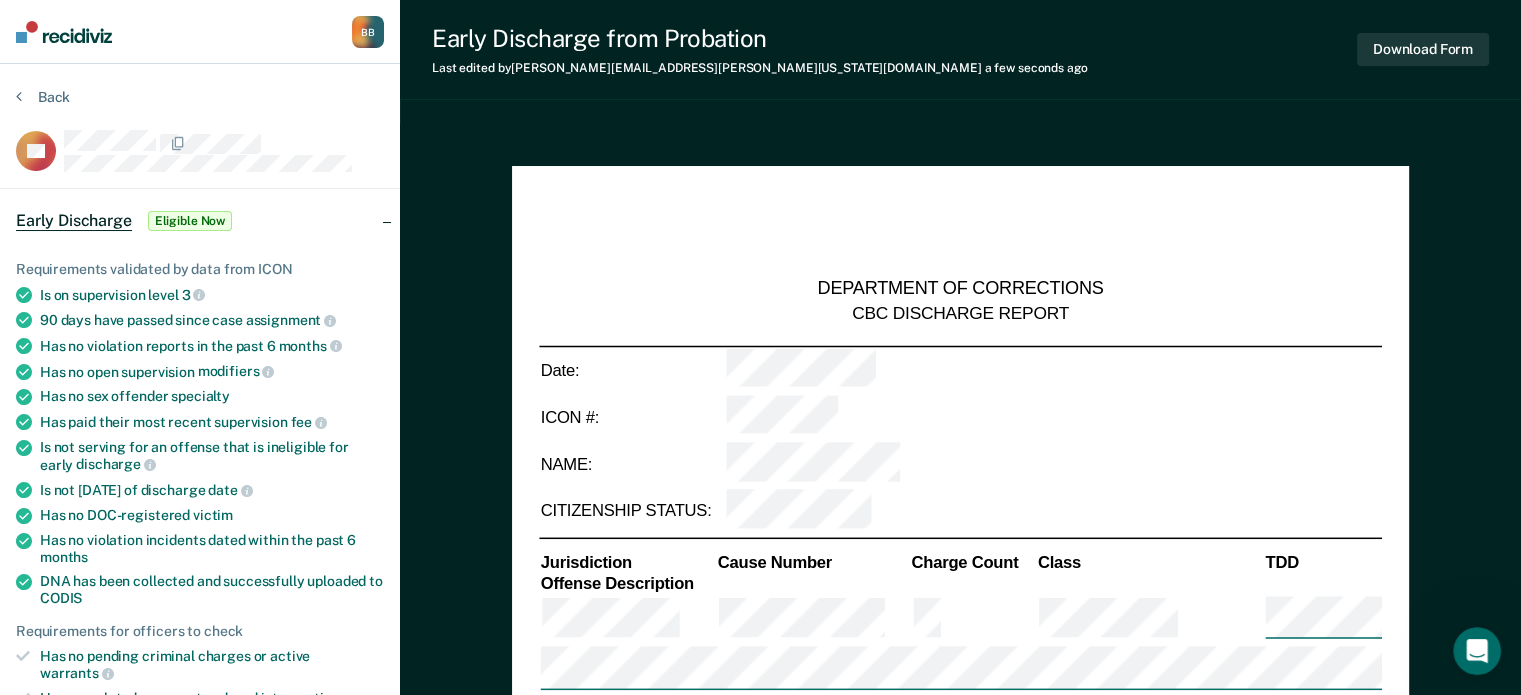 click at bounding box center [224, 142] 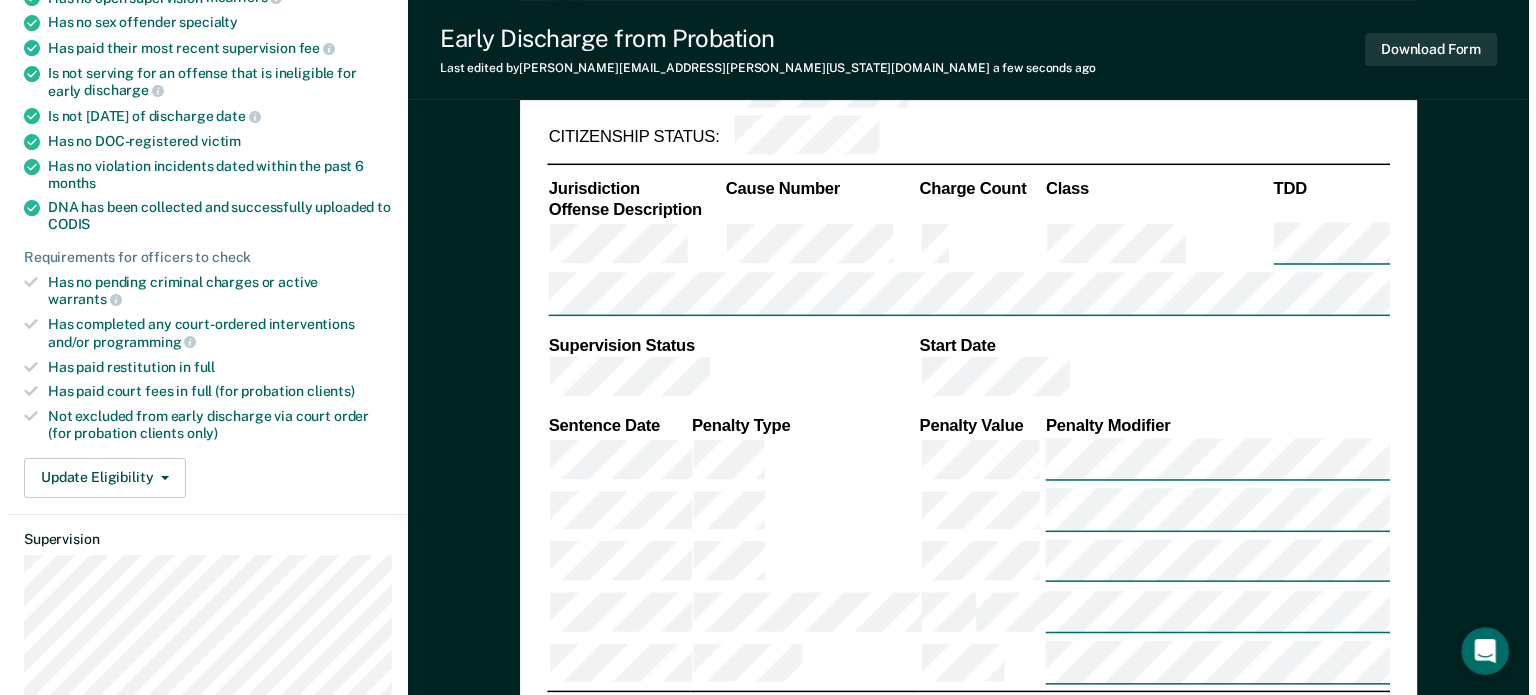 scroll, scrollTop: 0, scrollLeft: 0, axis: both 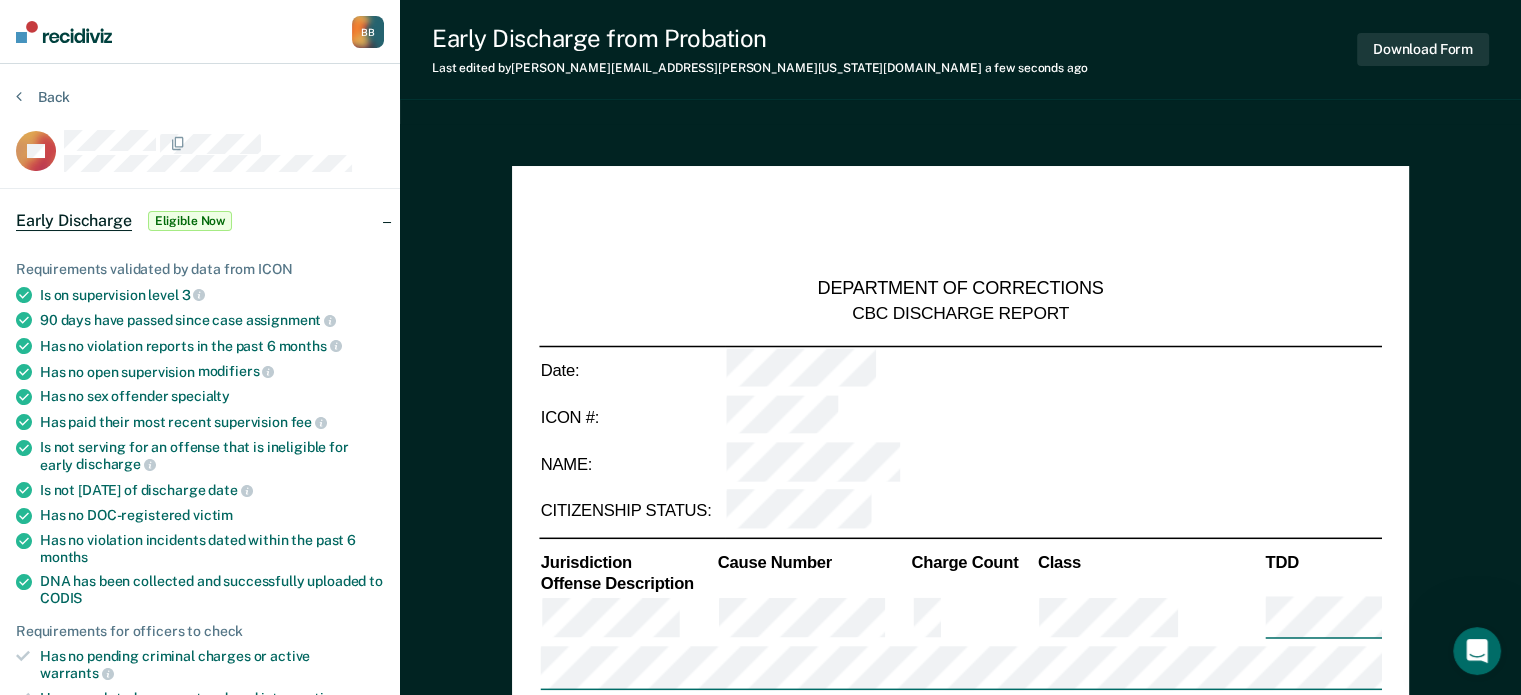 click on "[PERSON_NAME] B B Profile How it works Log Out" at bounding box center [200, 32] 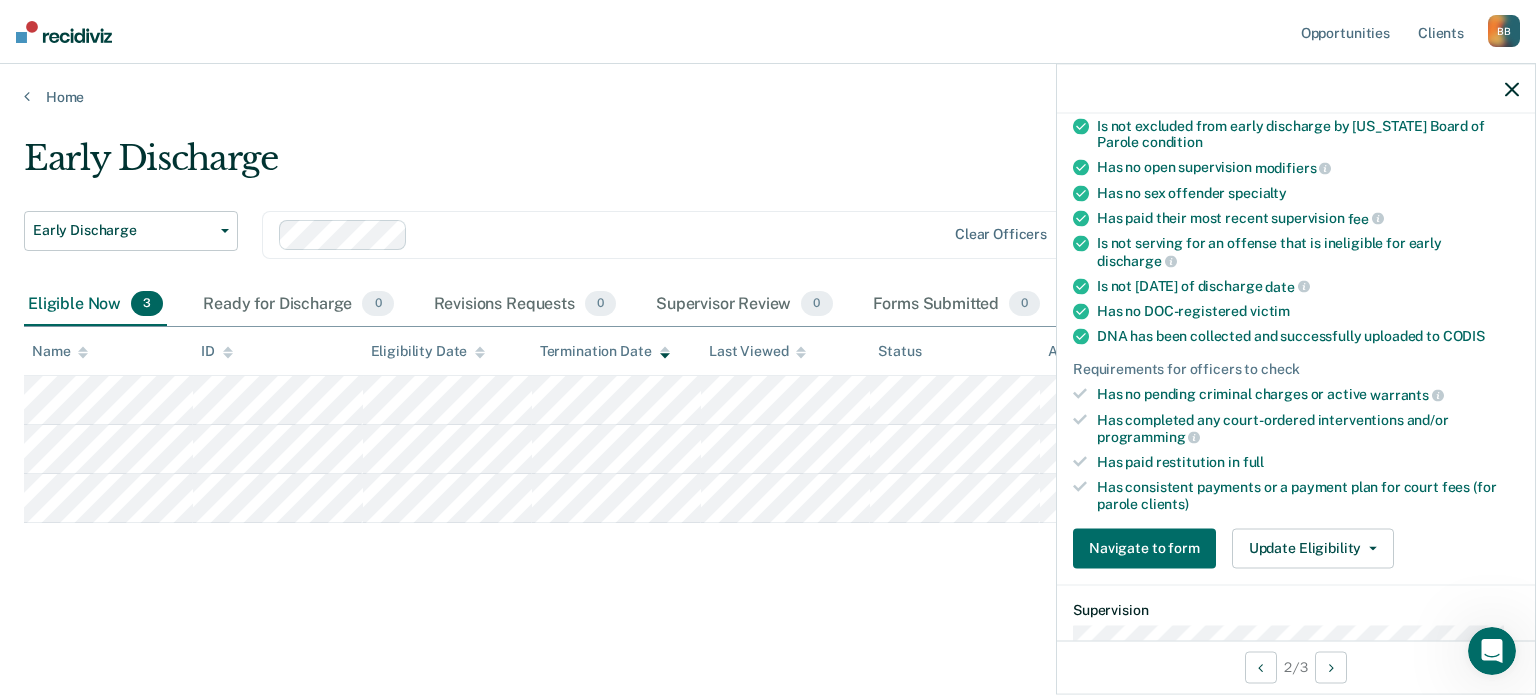 scroll, scrollTop: 500, scrollLeft: 0, axis: vertical 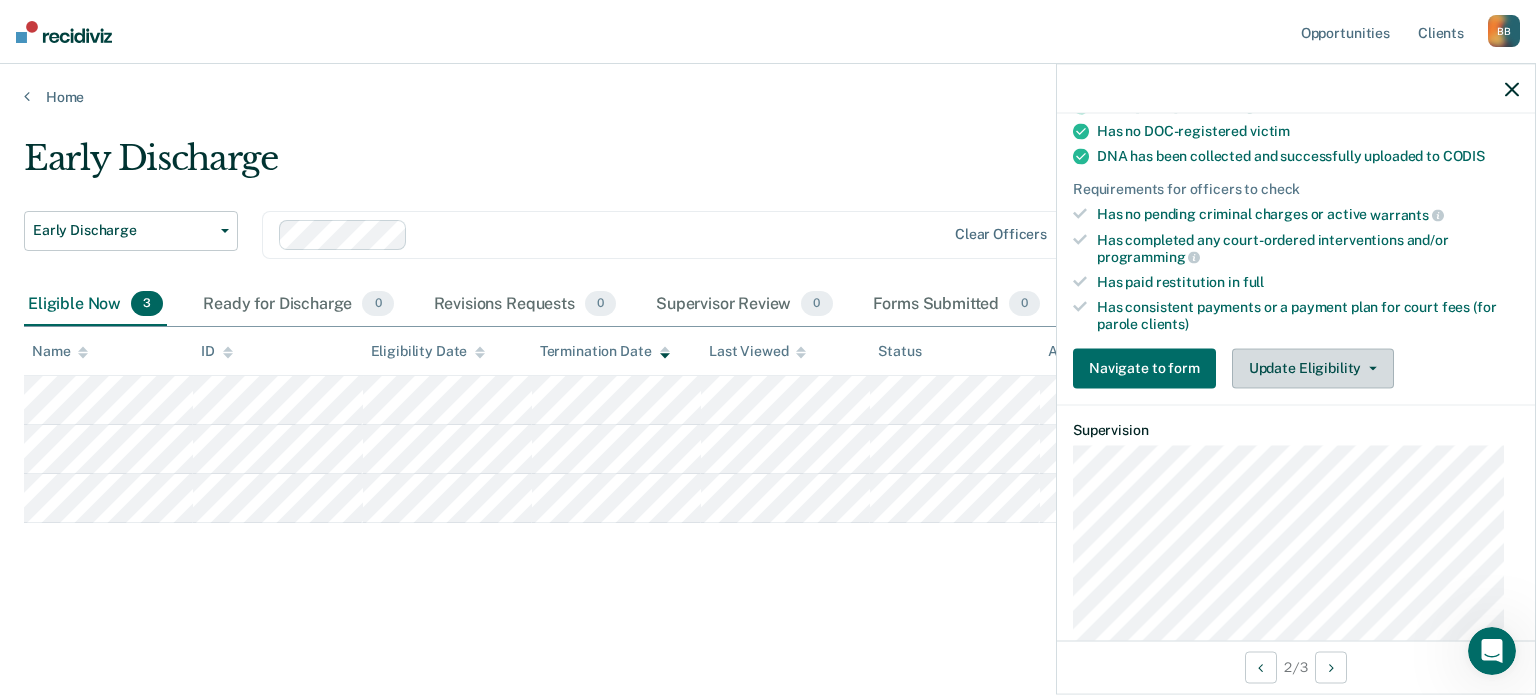 click on "Update Eligibility" at bounding box center (1313, 368) 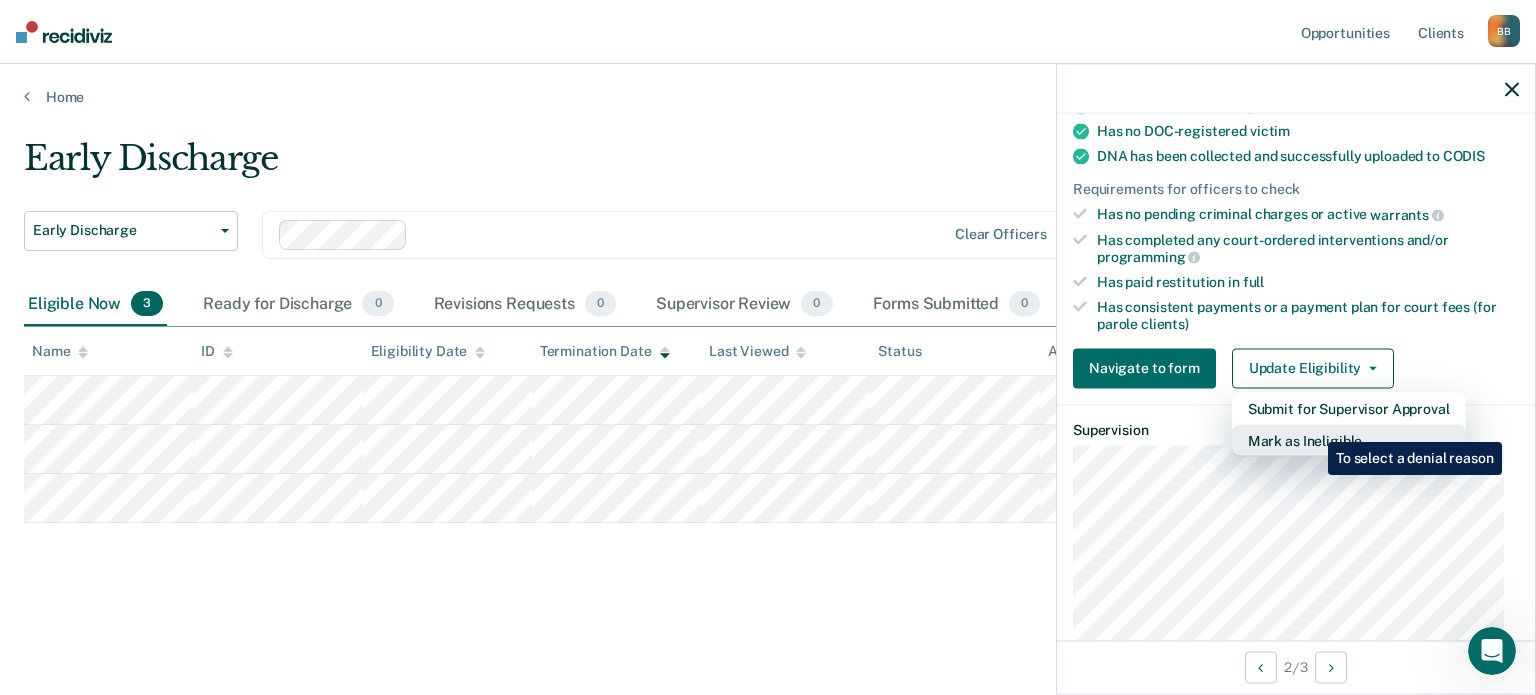 click on "Mark as Ineligible" at bounding box center (1349, 440) 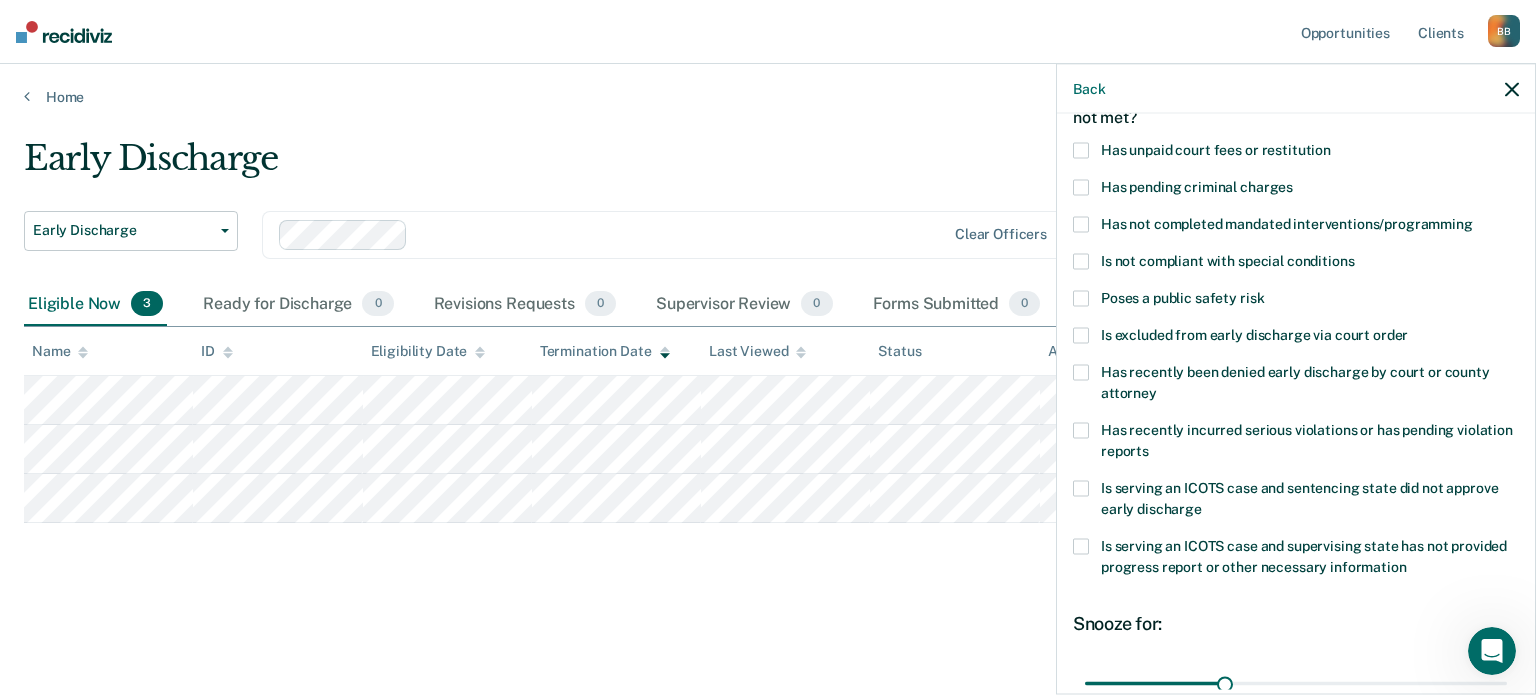 scroll, scrollTop: 24, scrollLeft: 0, axis: vertical 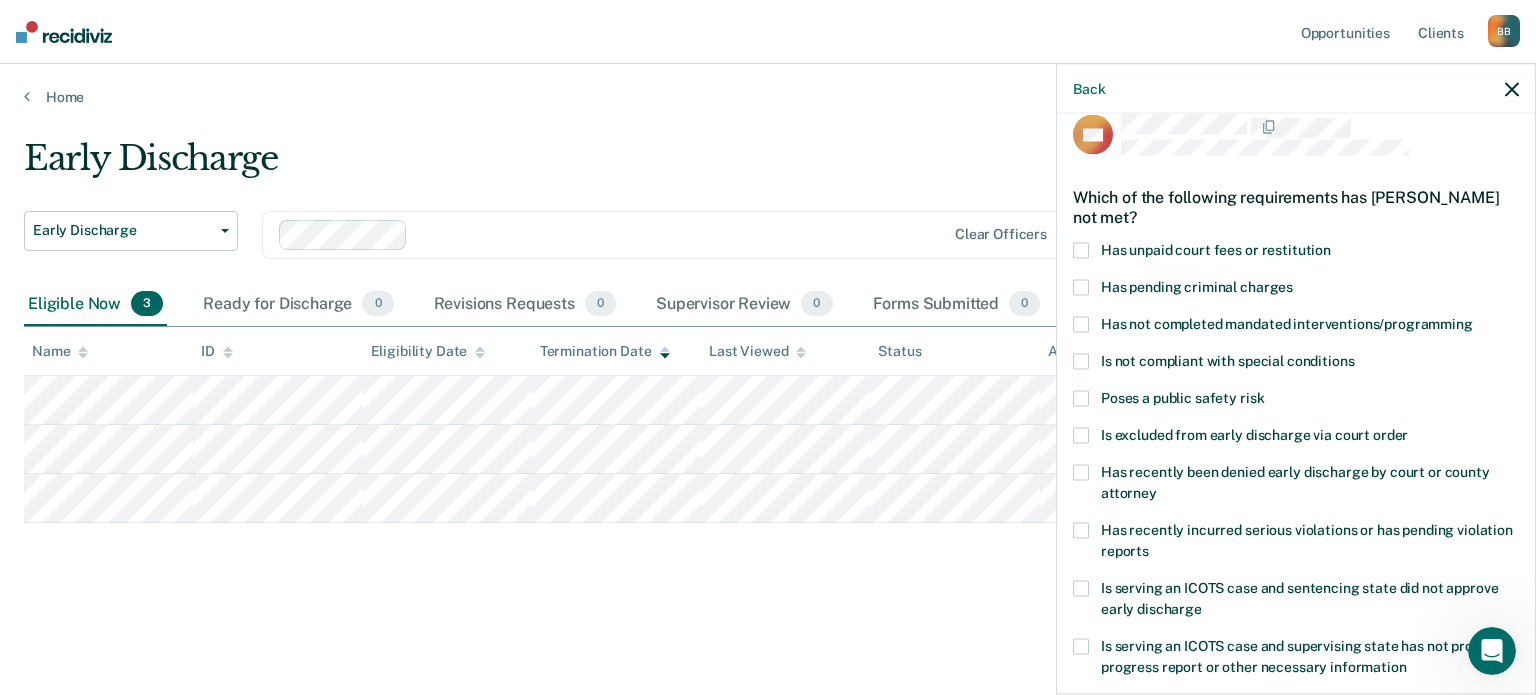 click at bounding box center (1081, 324) 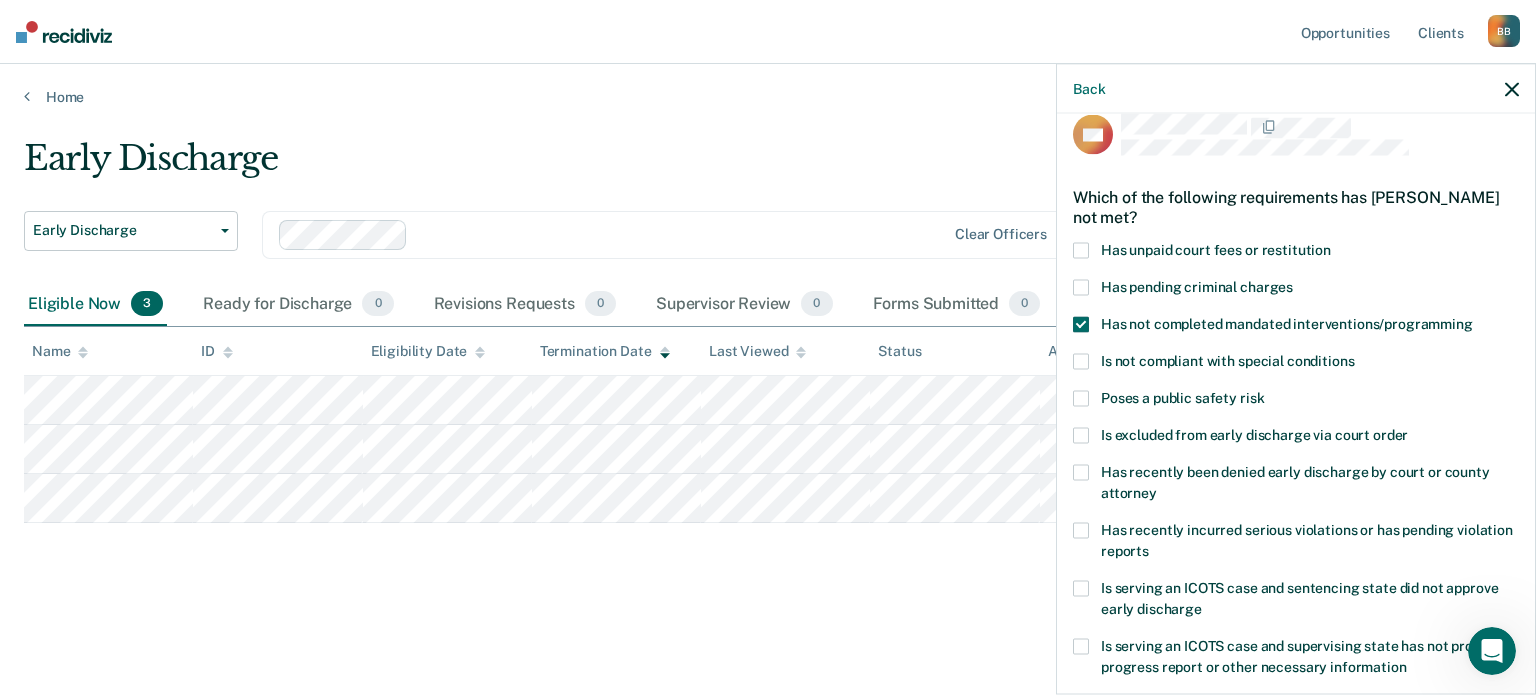 click at bounding box center (1081, 324) 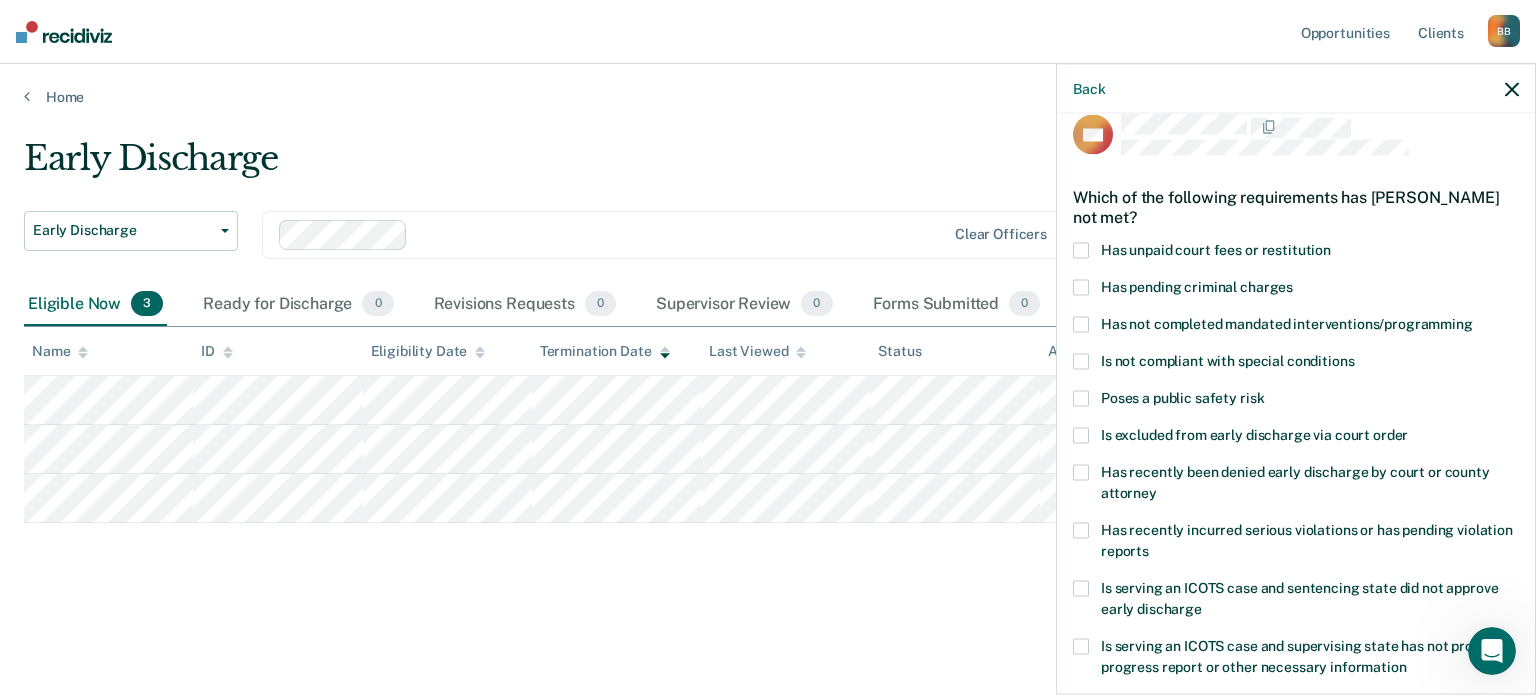 click at bounding box center (1081, 530) 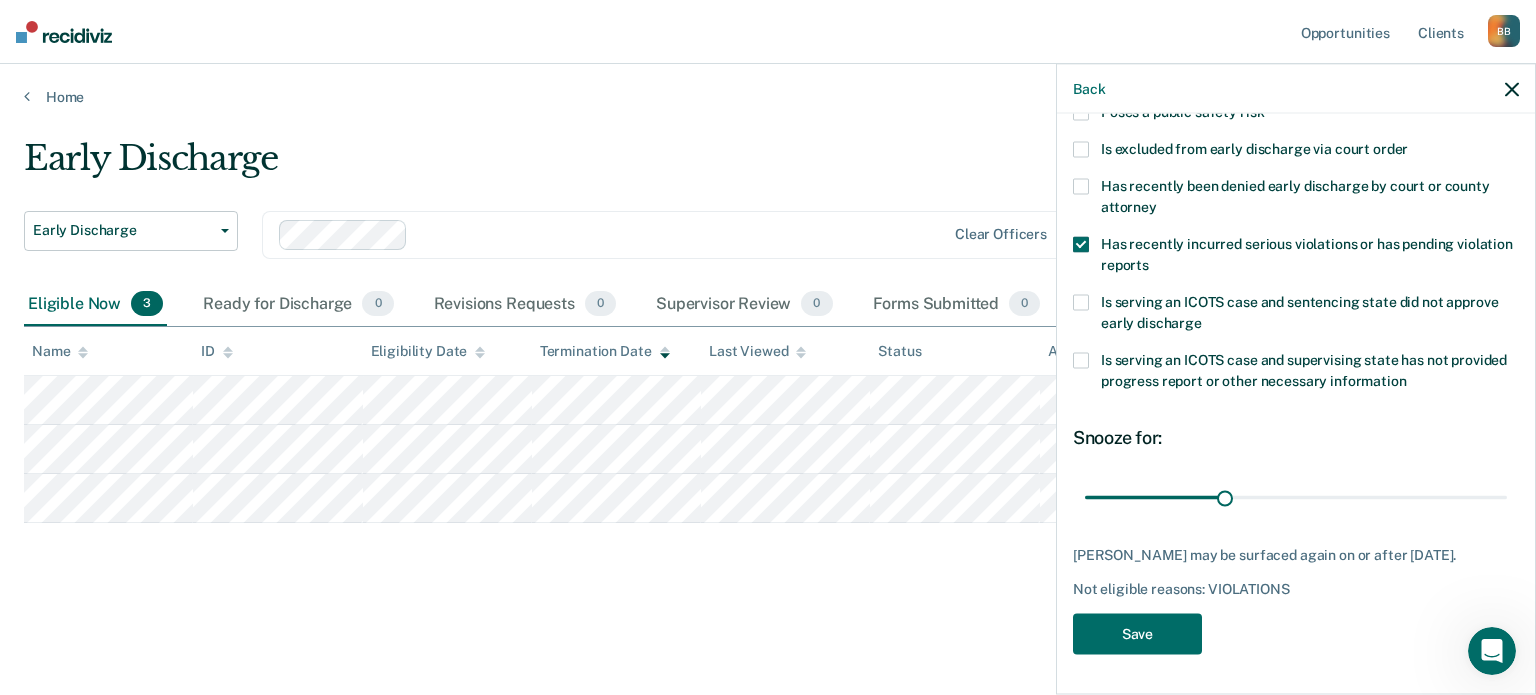 scroll, scrollTop: 324, scrollLeft: 0, axis: vertical 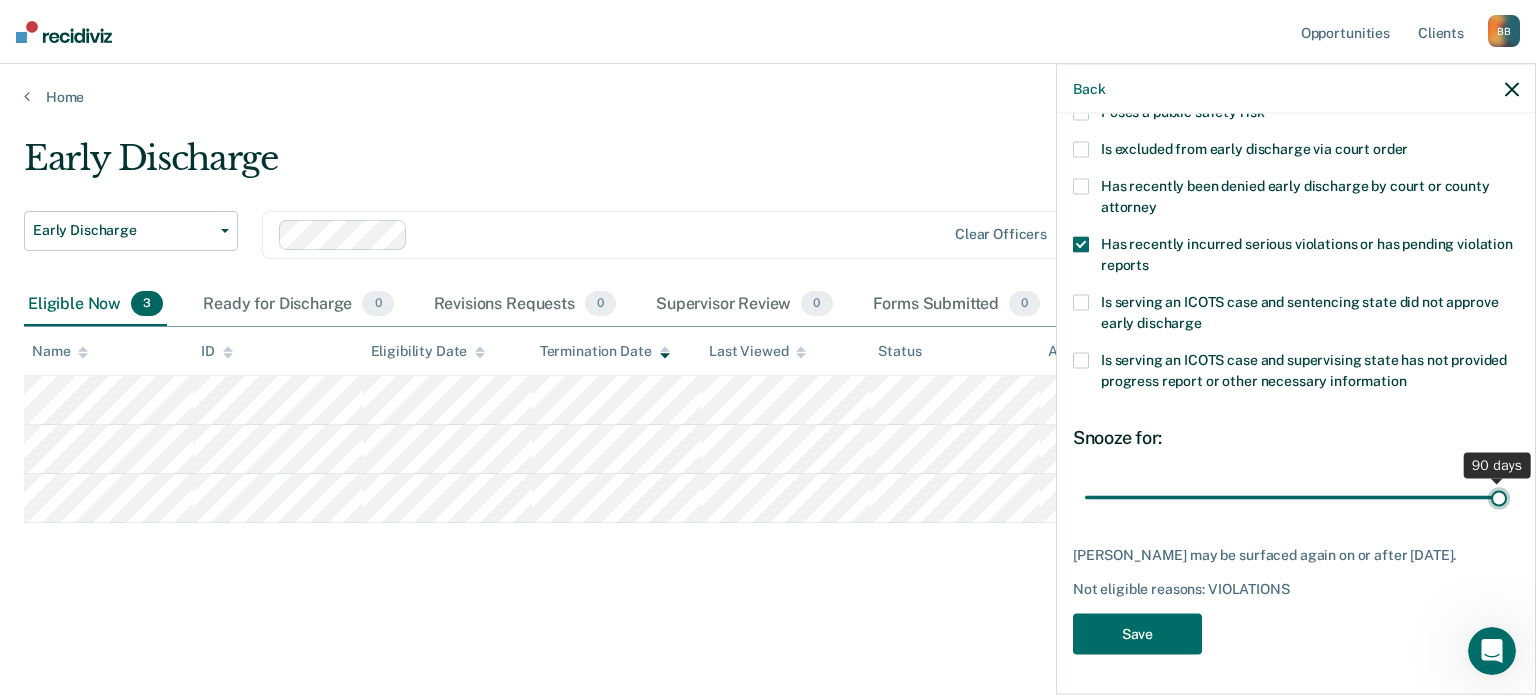 drag, startPoint x: 1218, startPoint y: 484, endPoint x: 1535, endPoint y: 451, distance: 318.71304 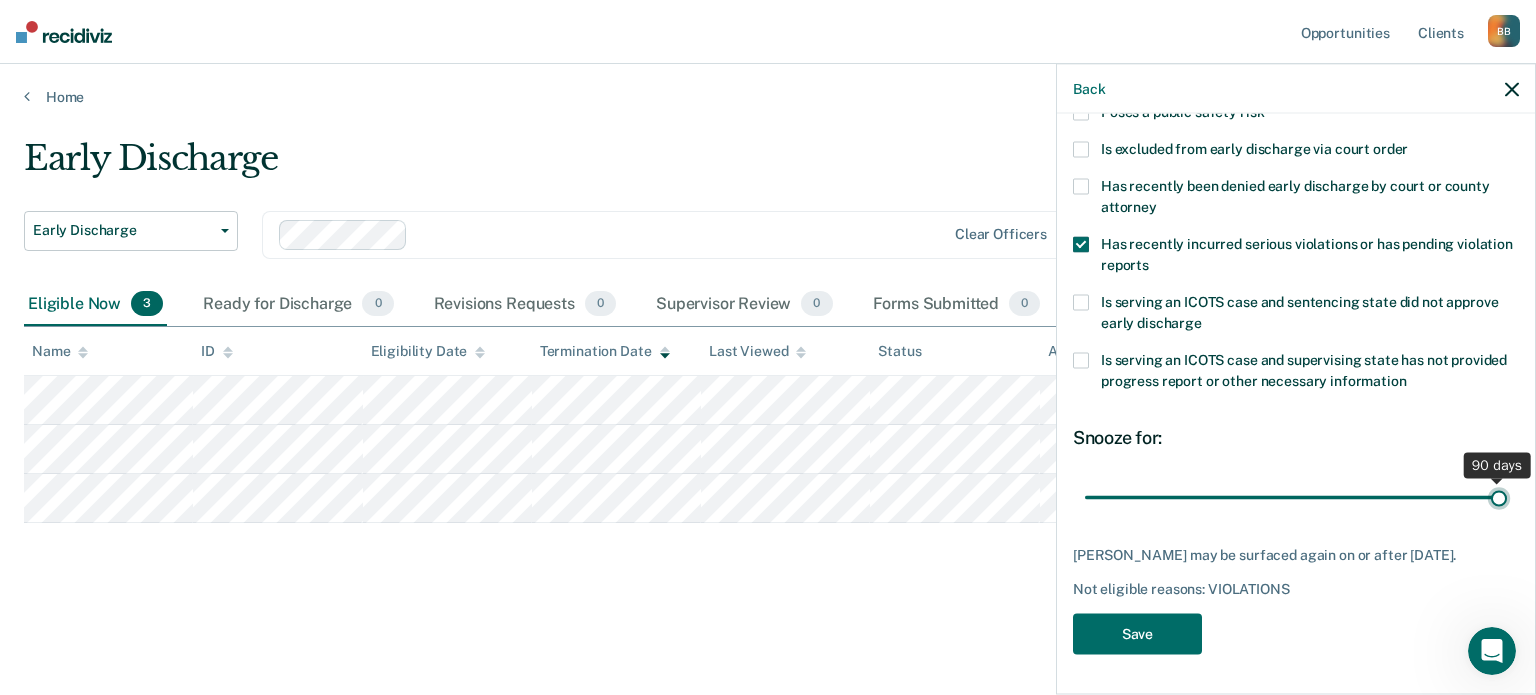 type on "90" 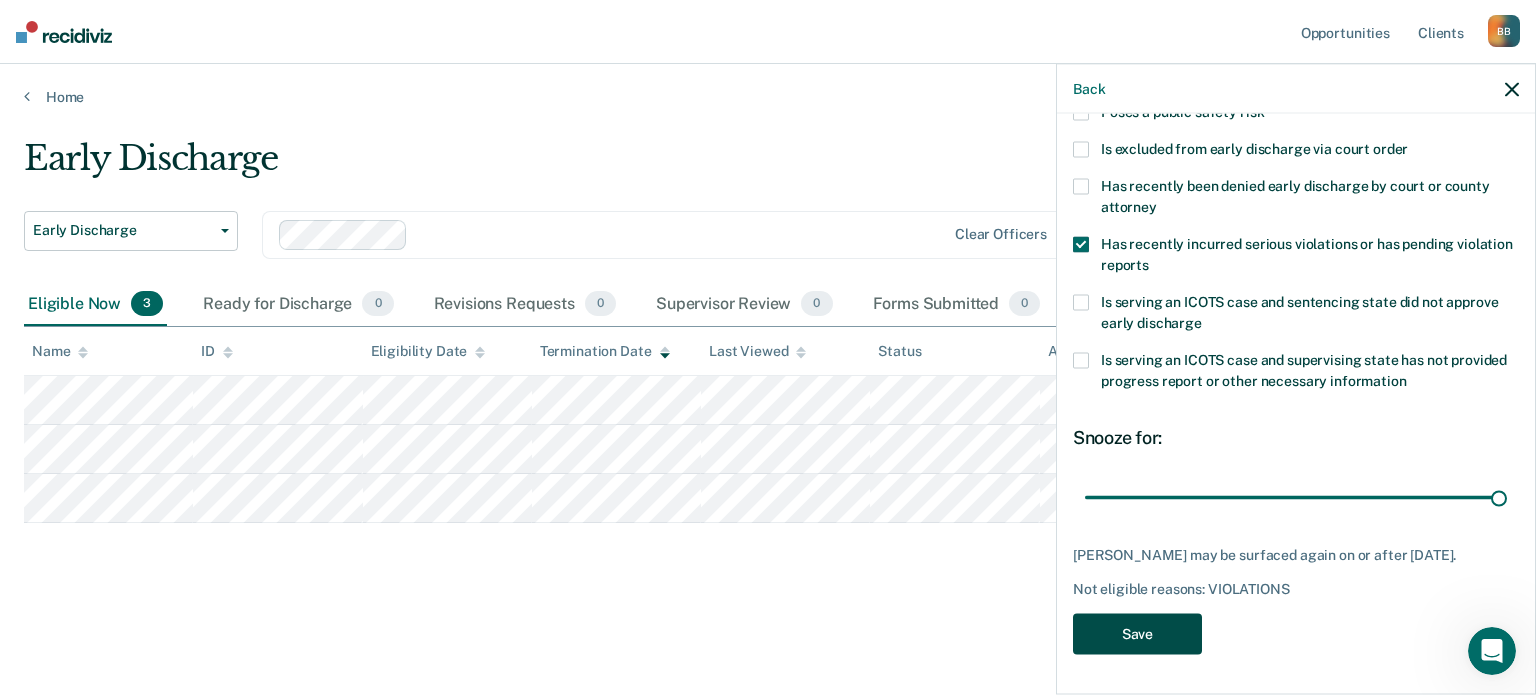 click on "Save" at bounding box center [1137, 633] 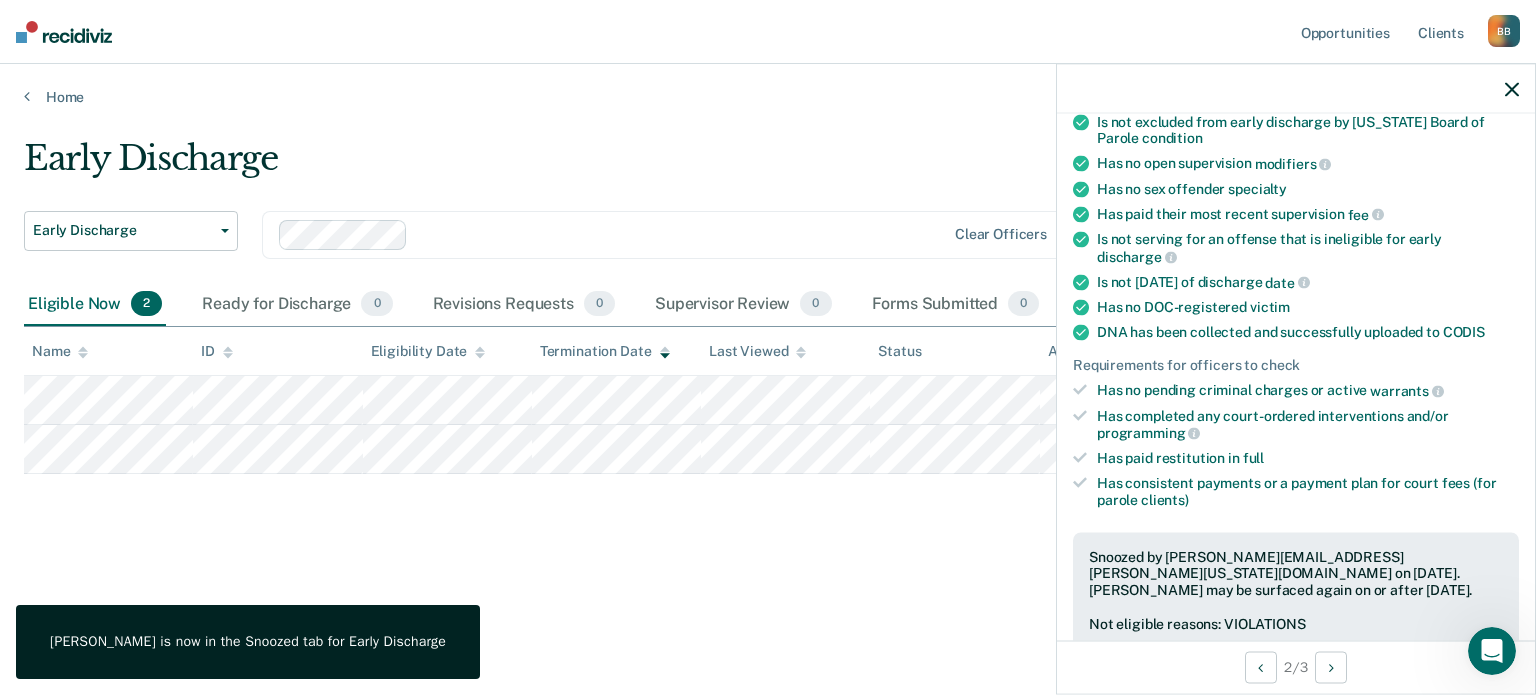 click on "Early Discharge   Early Discharge Early Discharge Clear   officers Eligible Now 2 Ready for Discharge 0 Revisions Requests 0 Supervisor Review 0 Forms Submitted 0 Snoozed 4
To pick up a draggable item, press the space bar.
While dragging, use the arrow keys to move the item.
Press space again to drop the item in its new position, or press escape to cancel.
Name ID Eligibility Date Termination Date Last Viewed Status Assigned to" at bounding box center (768, 397) 